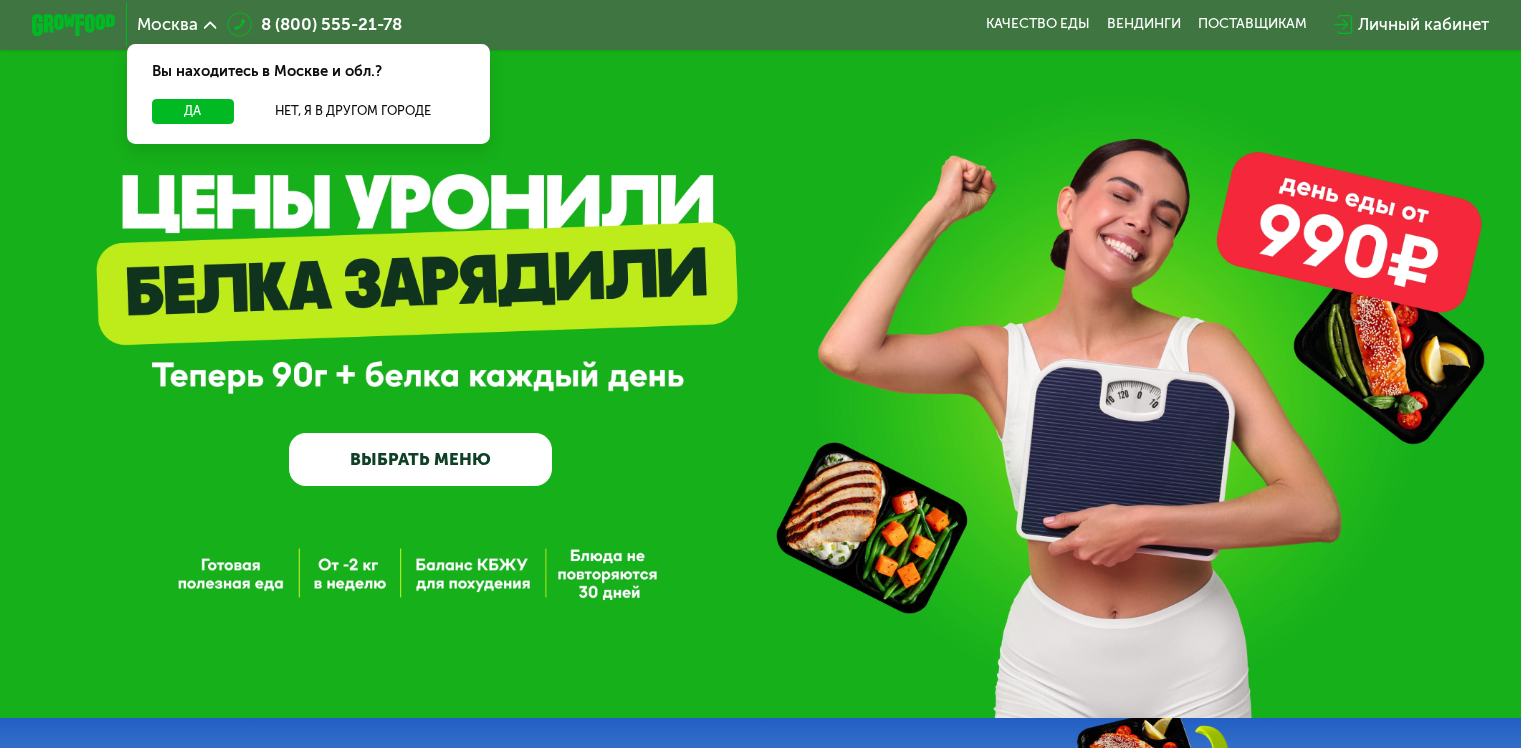 scroll, scrollTop: 0, scrollLeft: 0, axis: both 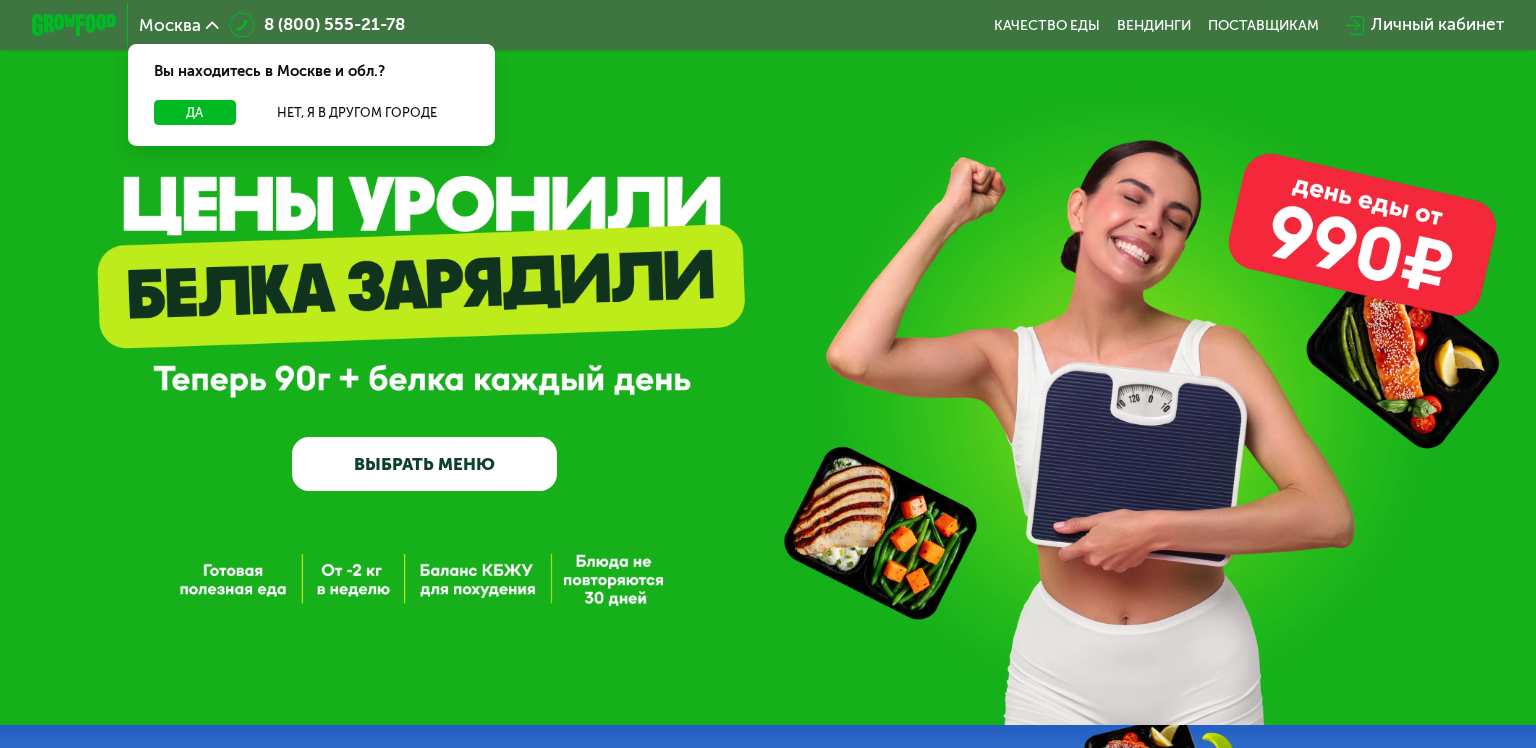 click on "Москва Вы находитесь в Москве и обл.? Да  Нет, я в другом городе   8 (800) 555-21-78   Качество еды   Вендинги   поставщикам   Личный кабинет" at bounding box center [767, 25] 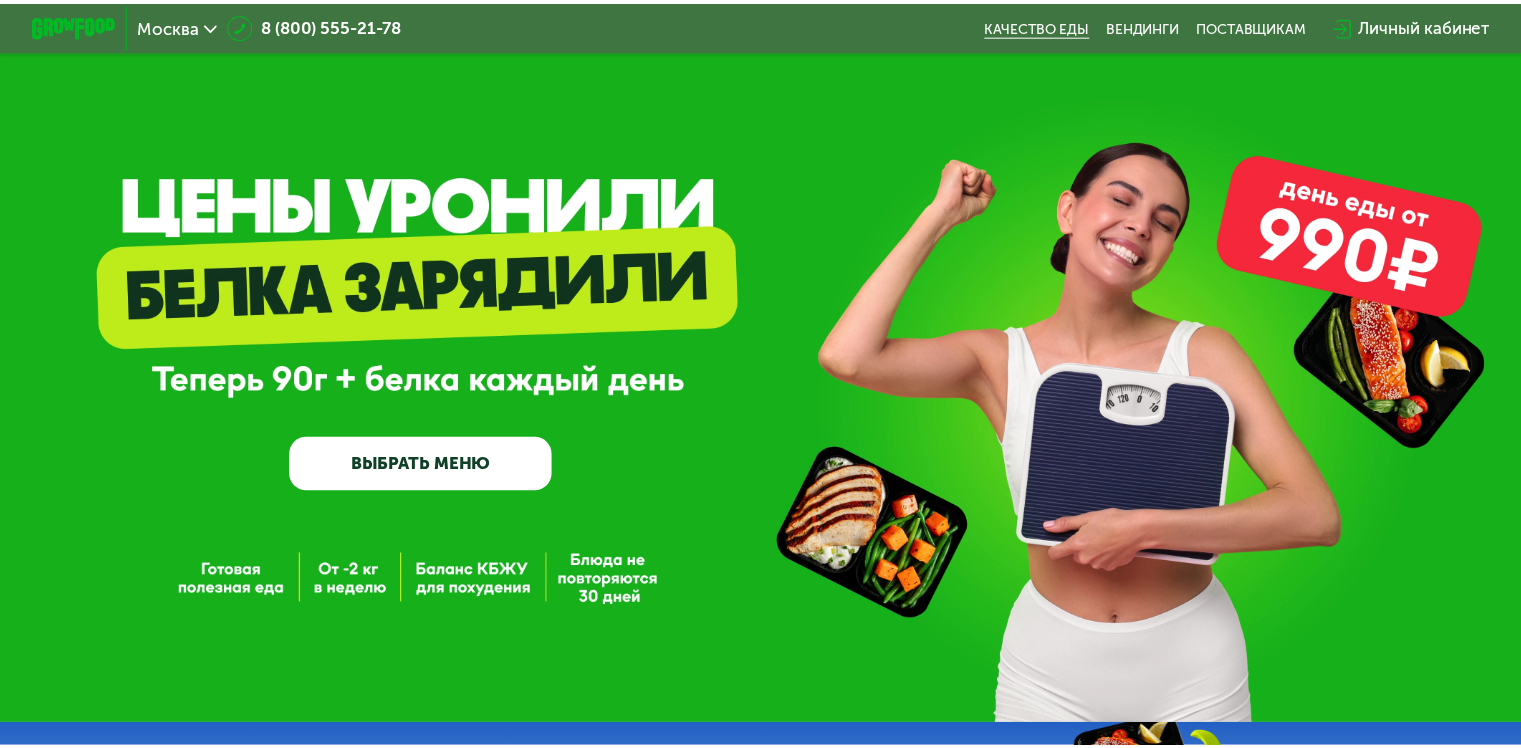 scroll, scrollTop: 0, scrollLeft: 0, axis: both 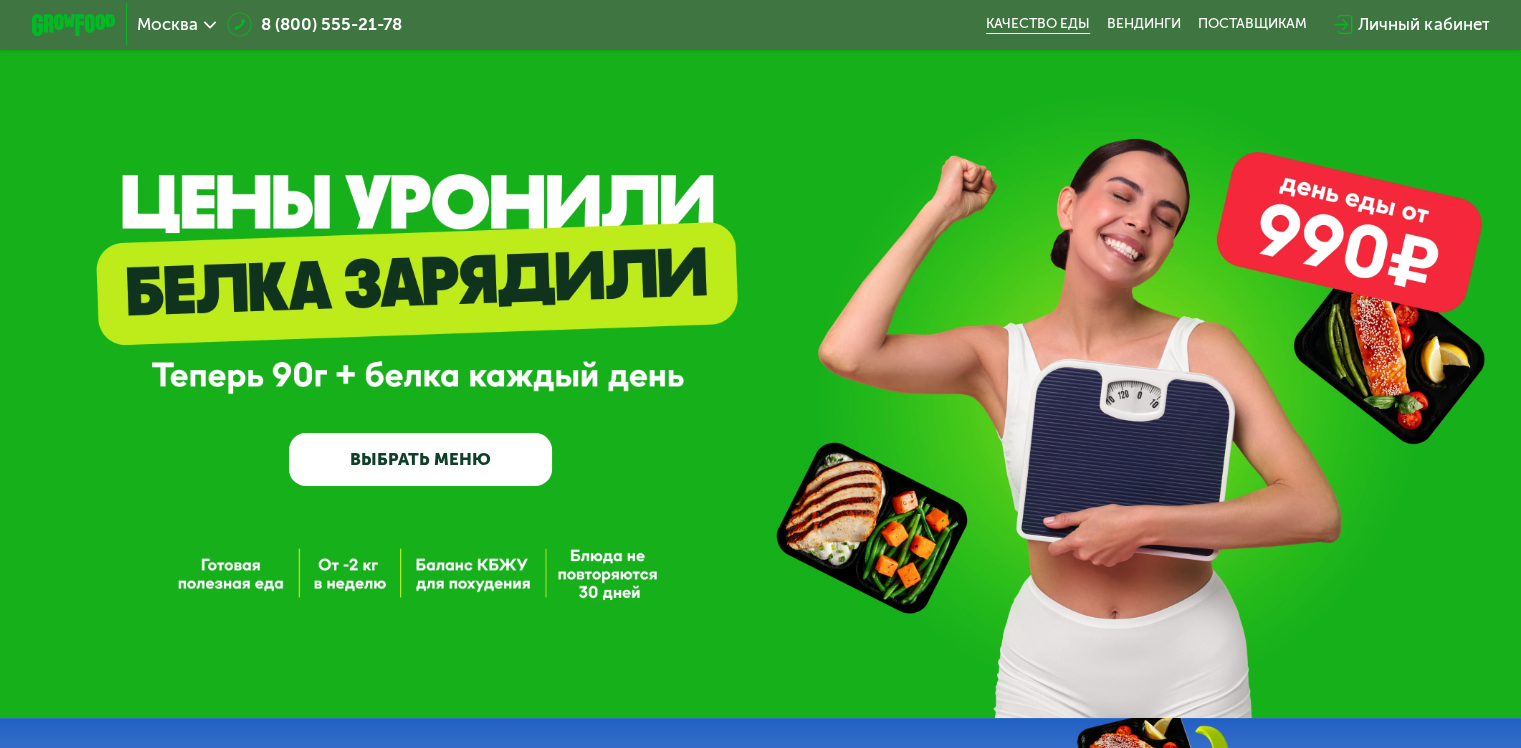 click on "Качество еды" at bounding box center [1038, 24] 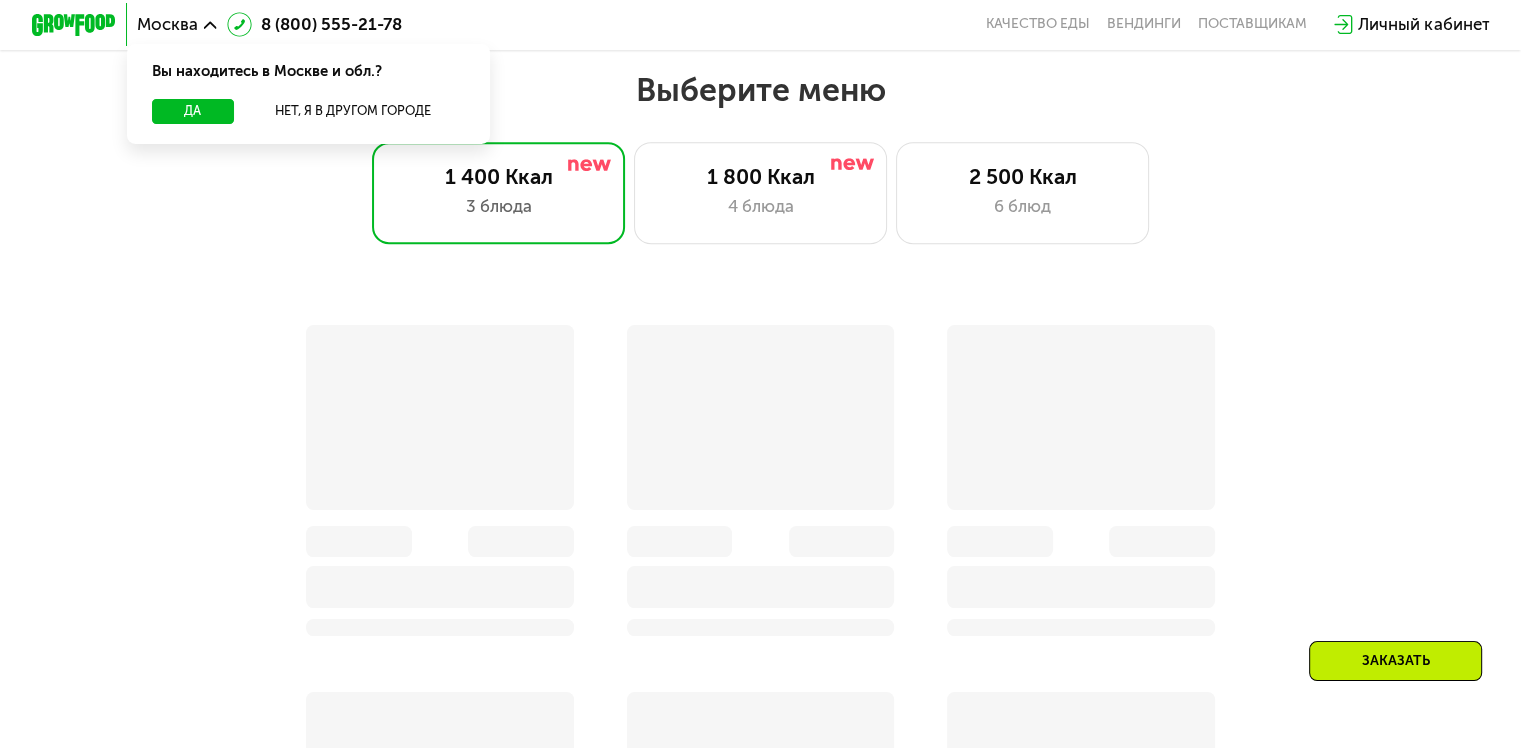 scroll, scrollTop: 900, scrollLeft: 0, axis: vertical 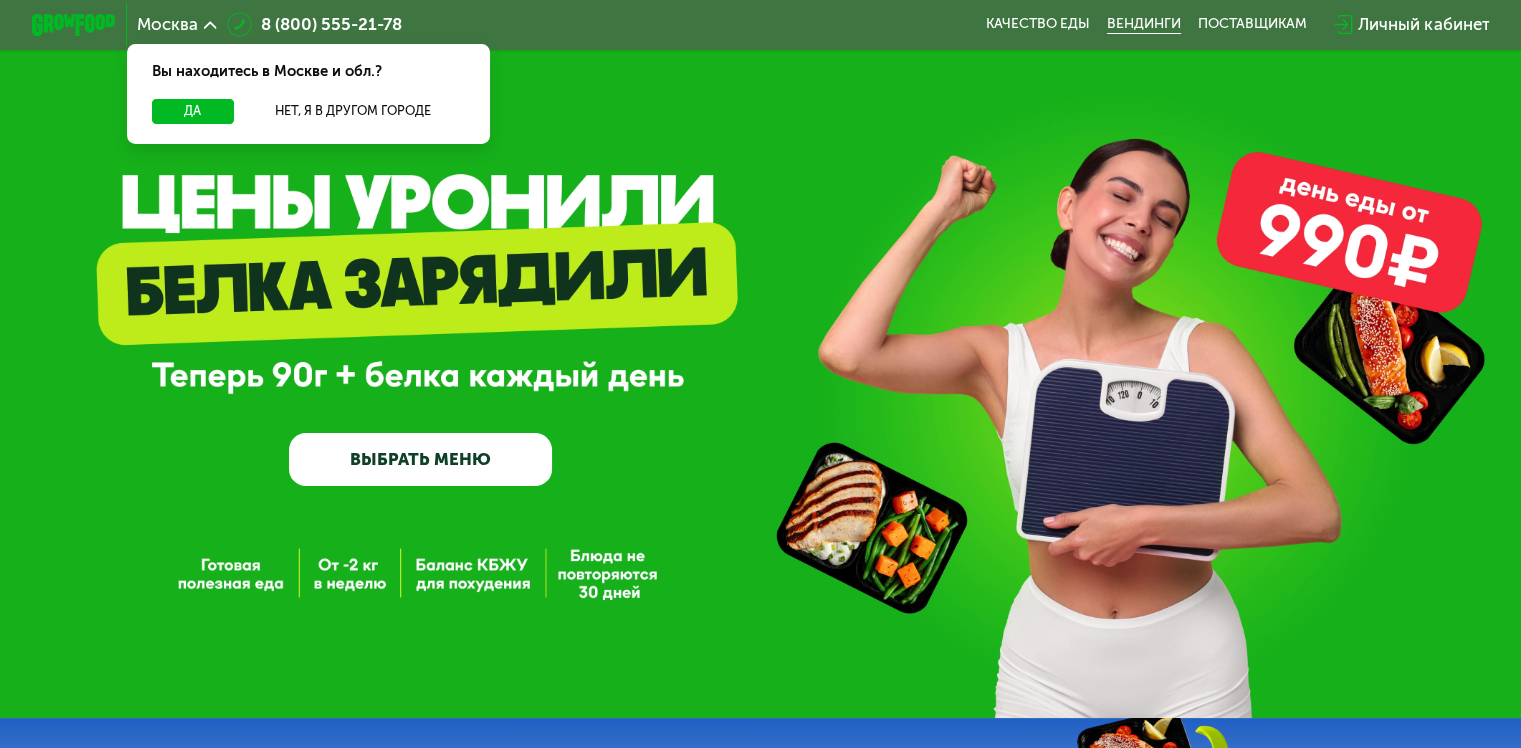 click on "Вендинги" at bounding box center (1144, 24) 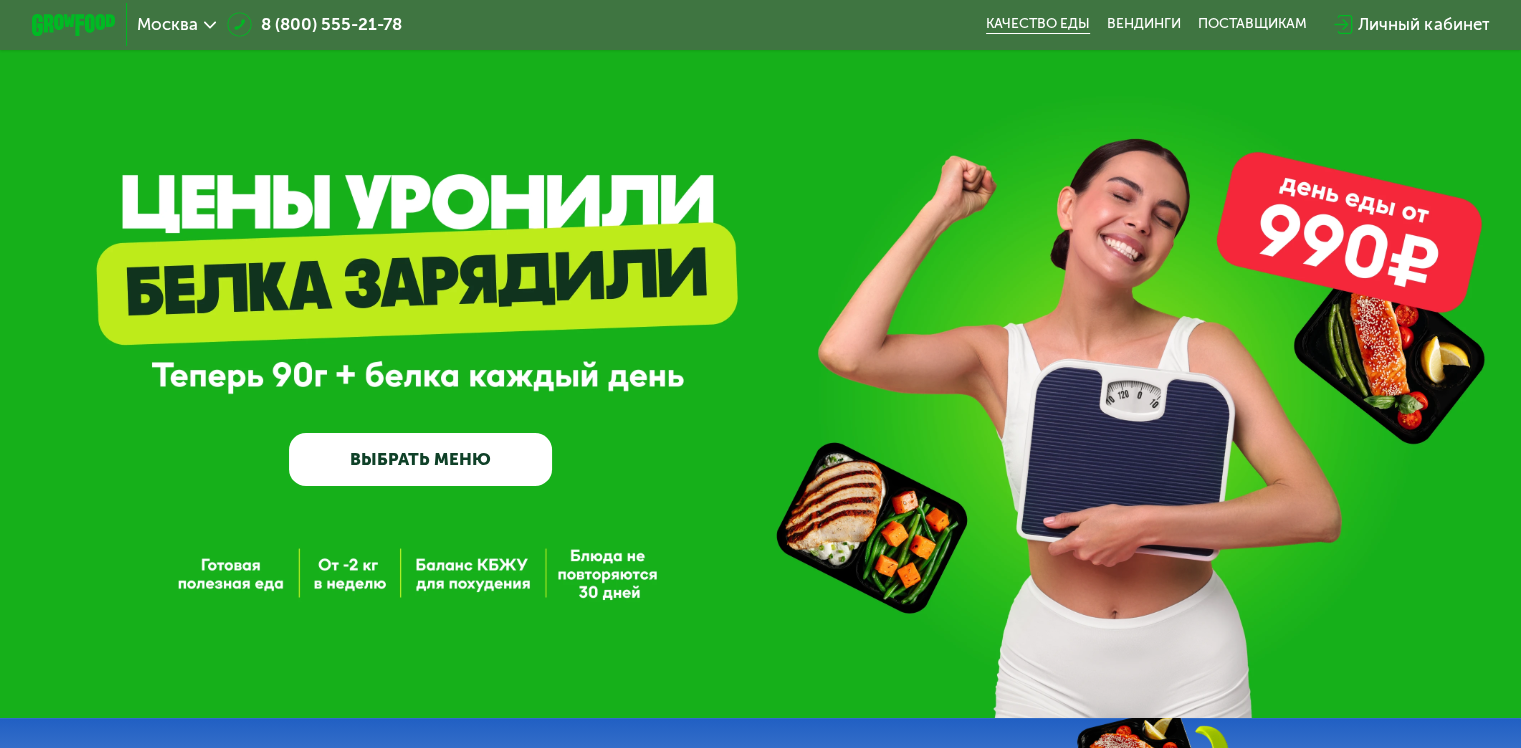 click on "Качество еды" at bounding box center [1038, 24] 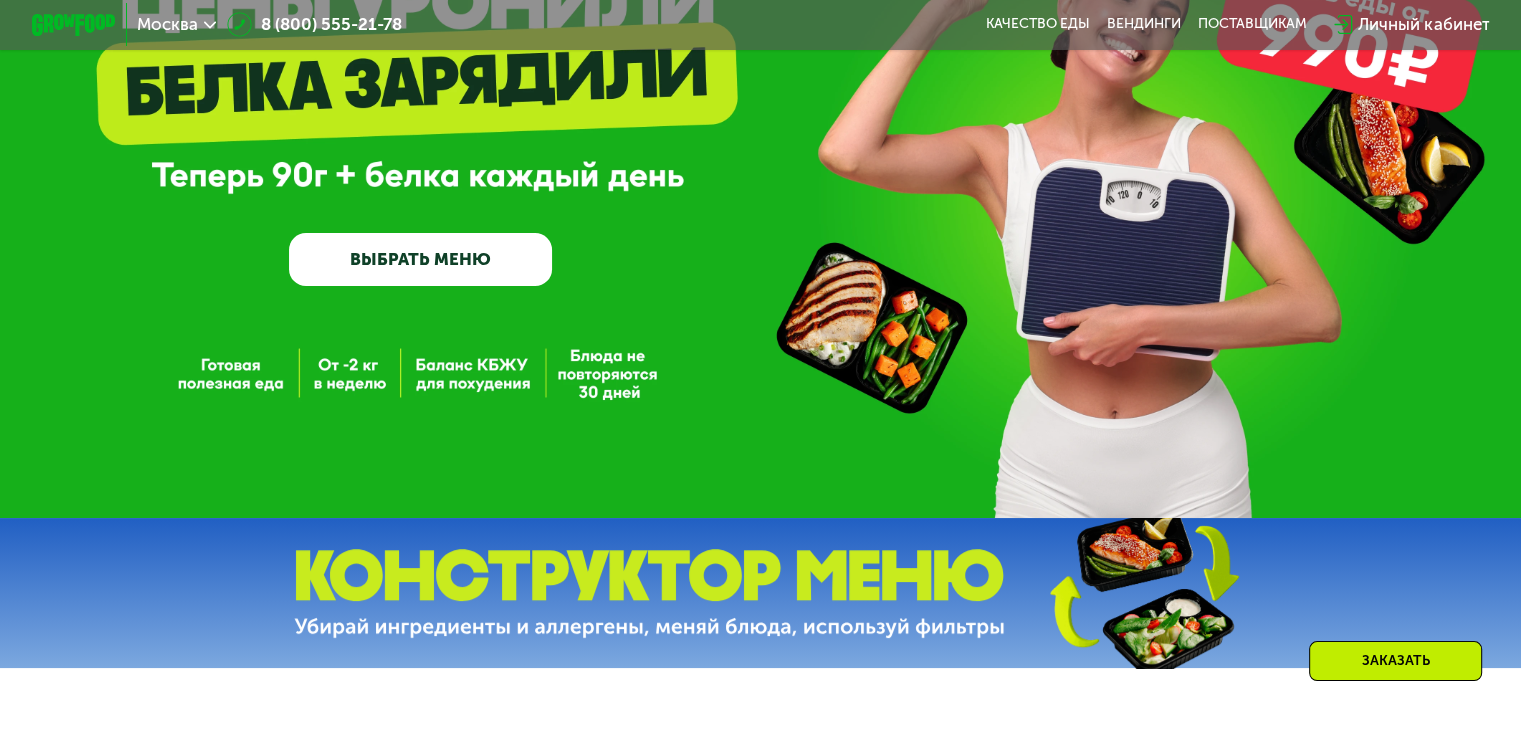 scroll, scrollTop: 0, scrollLeft: 0, axis: both 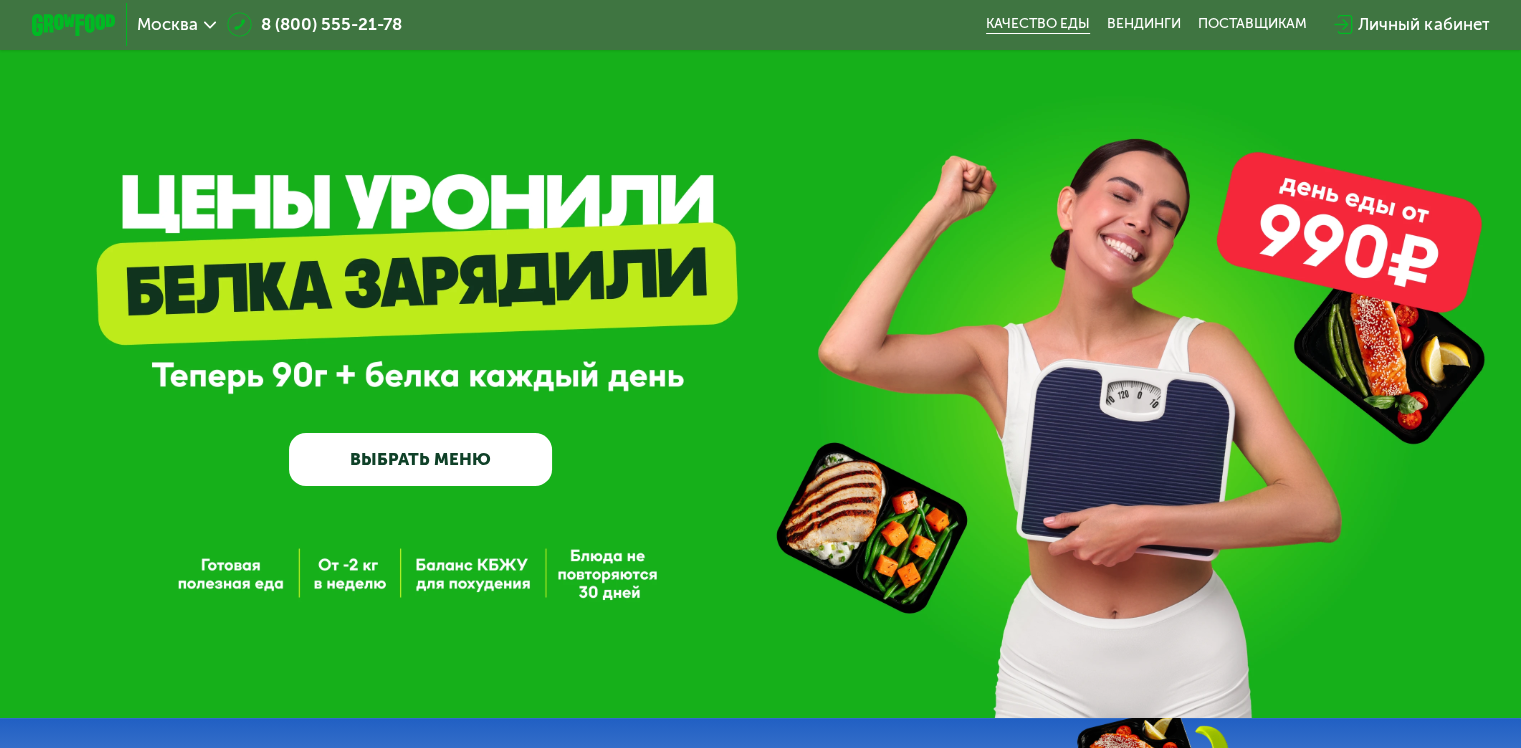 click on "Качество еды" at bounding box center [1038, 24] 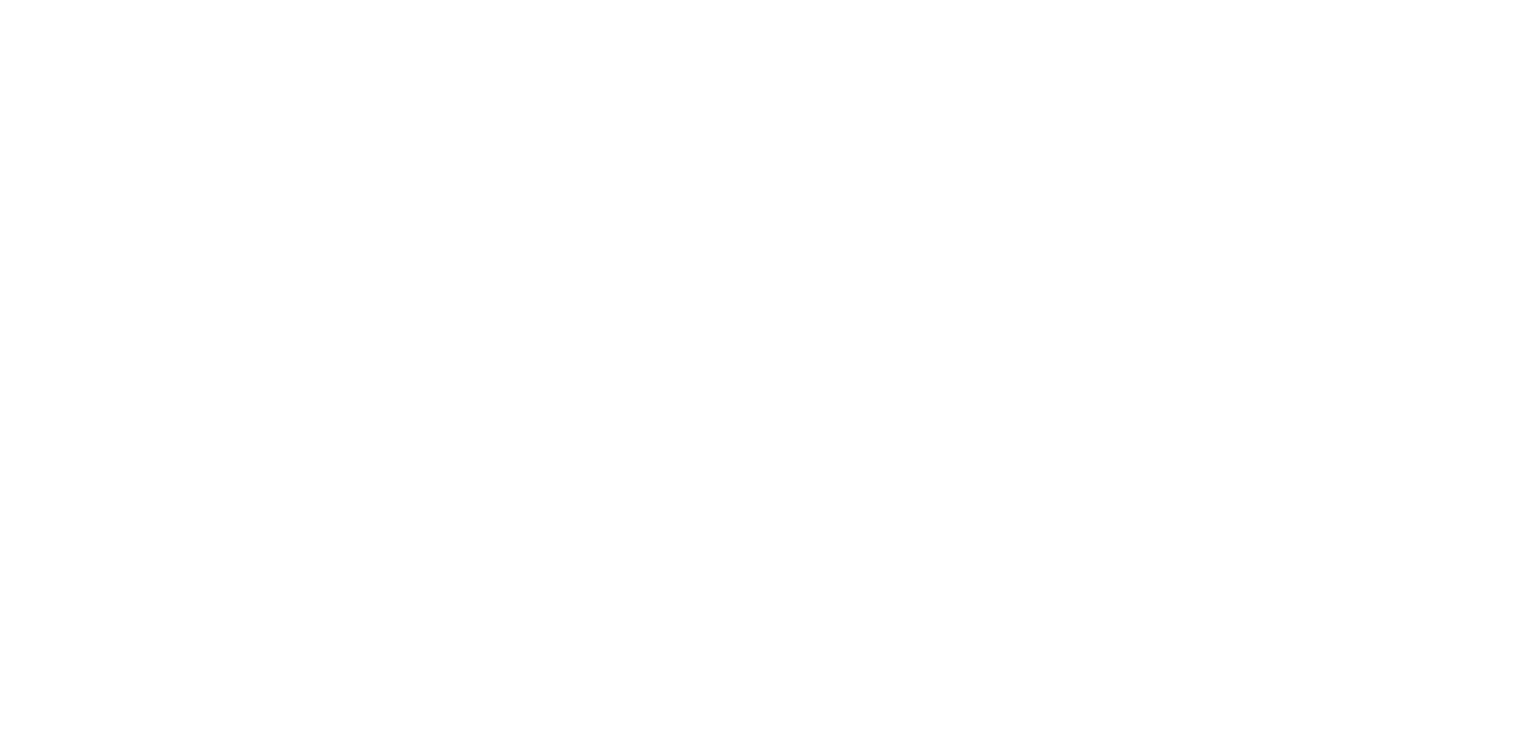 scroll, scrollTop: 0, scrollLeft: 0, axis: both 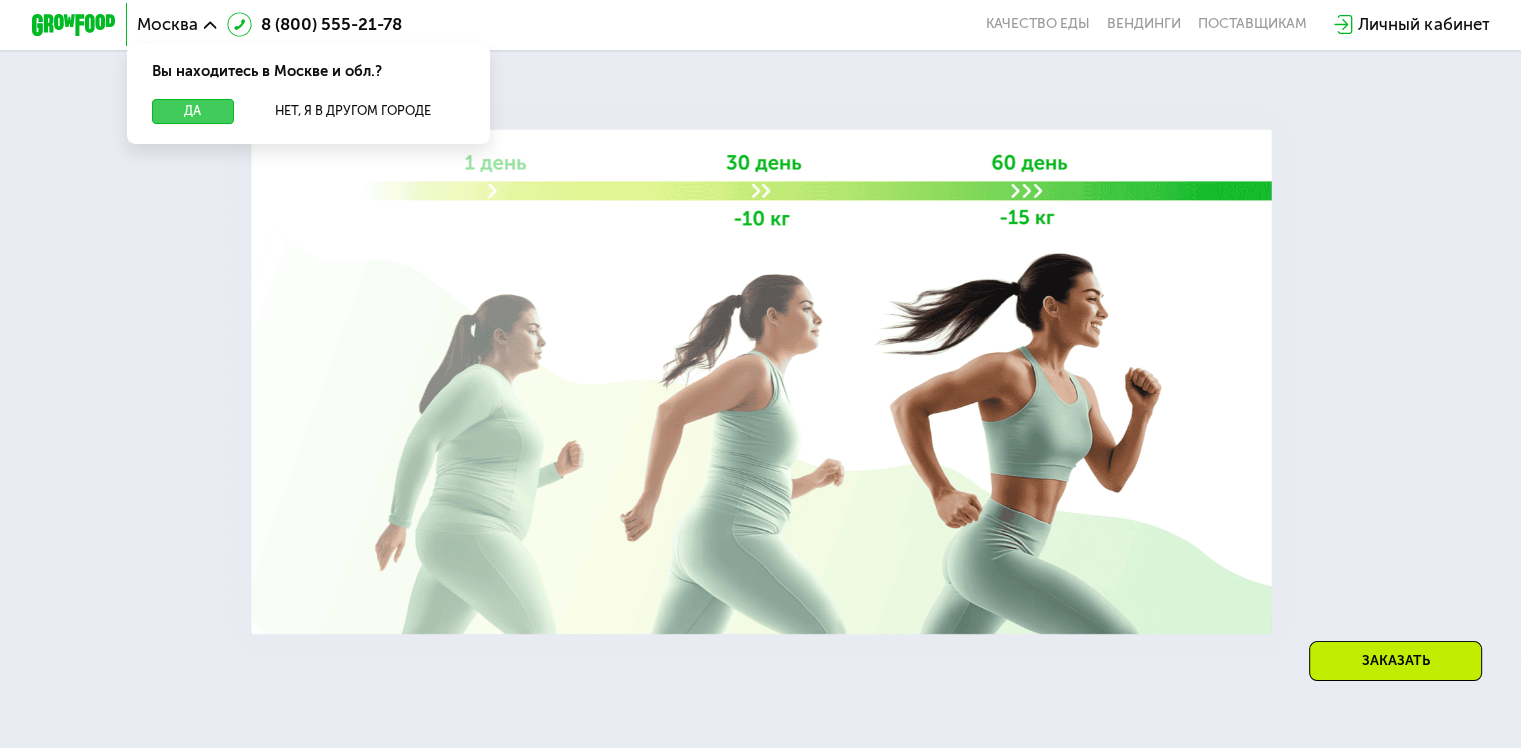 click on "Да" at bounding box center [192, 111] 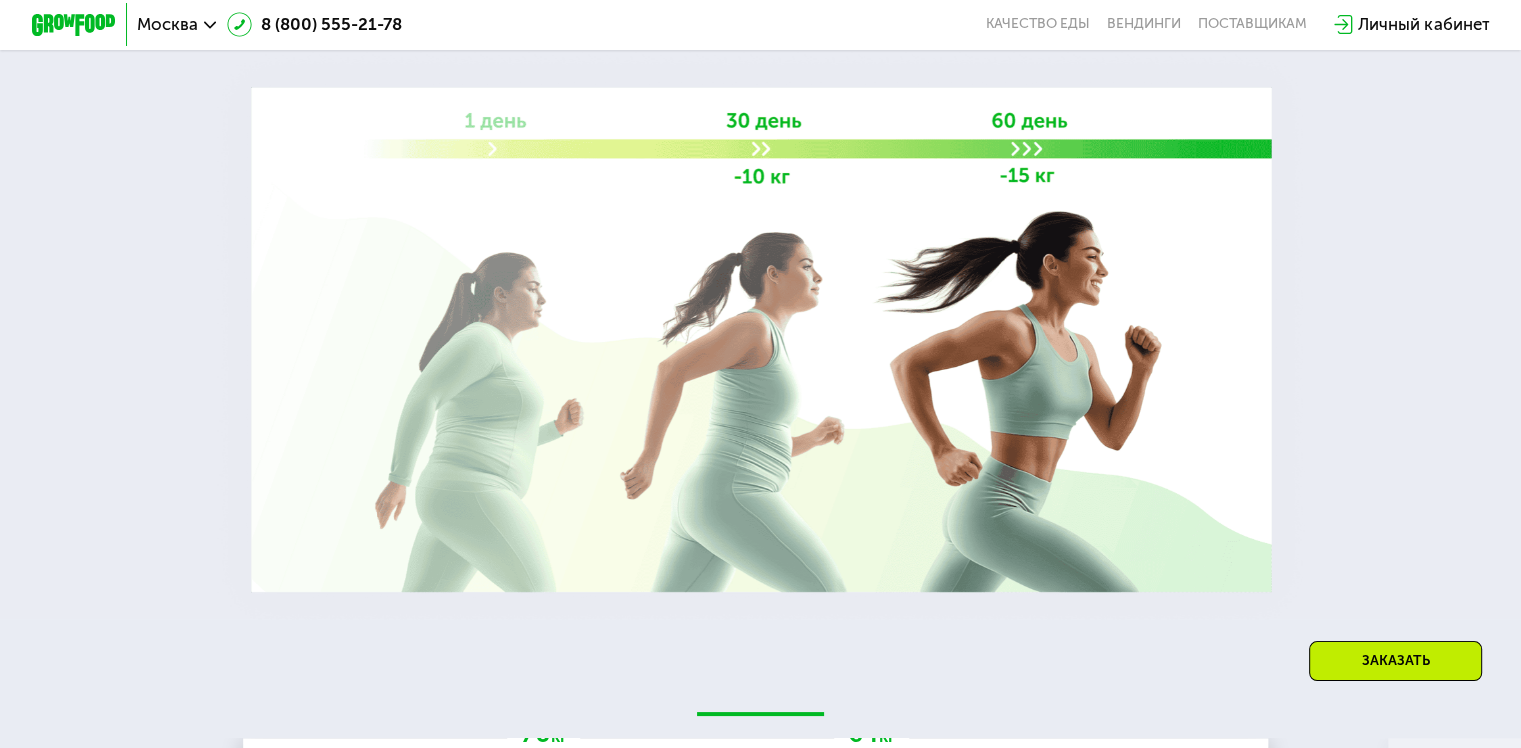 scroll, scrollTop: 2700, scrollLeft: 0, axis: vertical 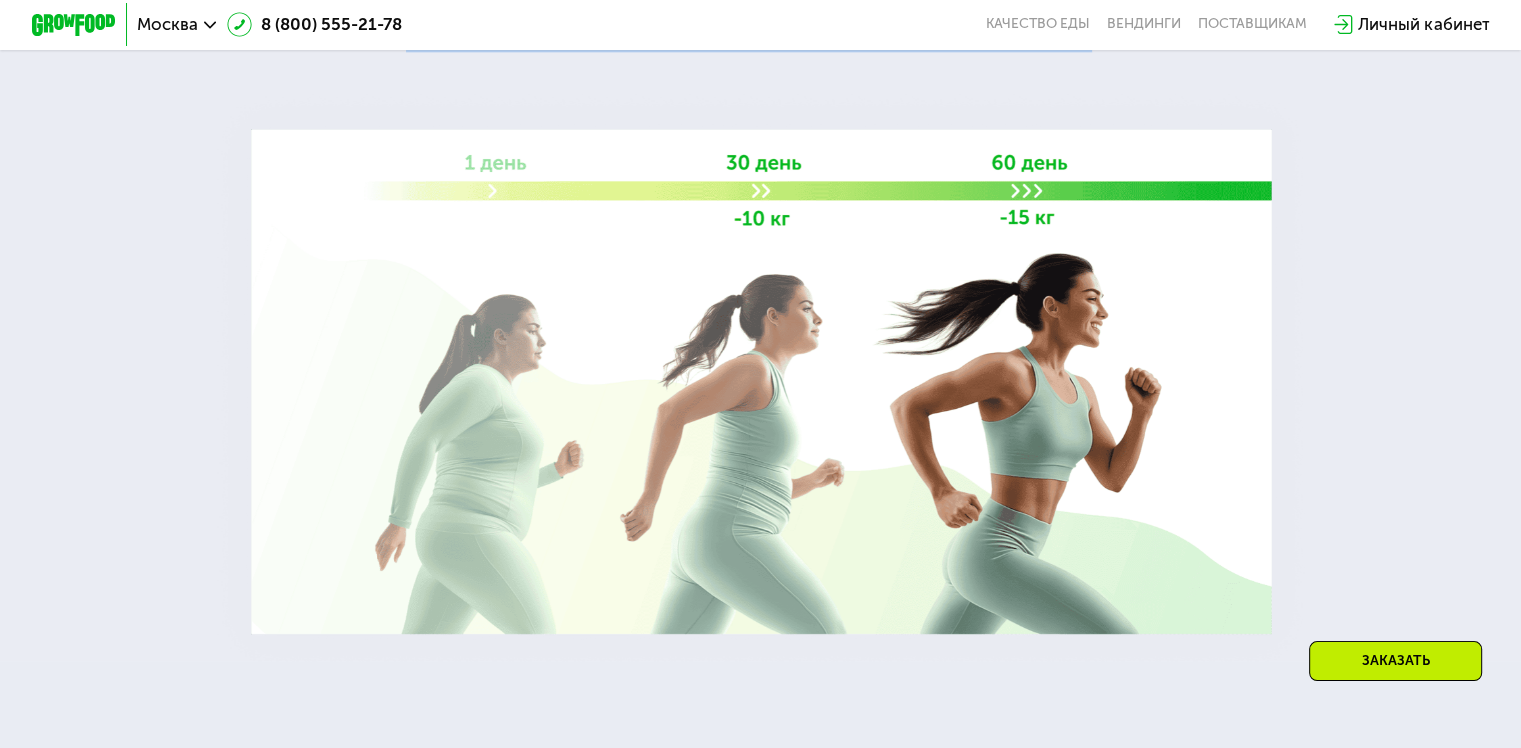 drag, startPoint x: 412, startPoint y: 234, endPoint x: 1096, endPoint y: 238, distance: 684.0117 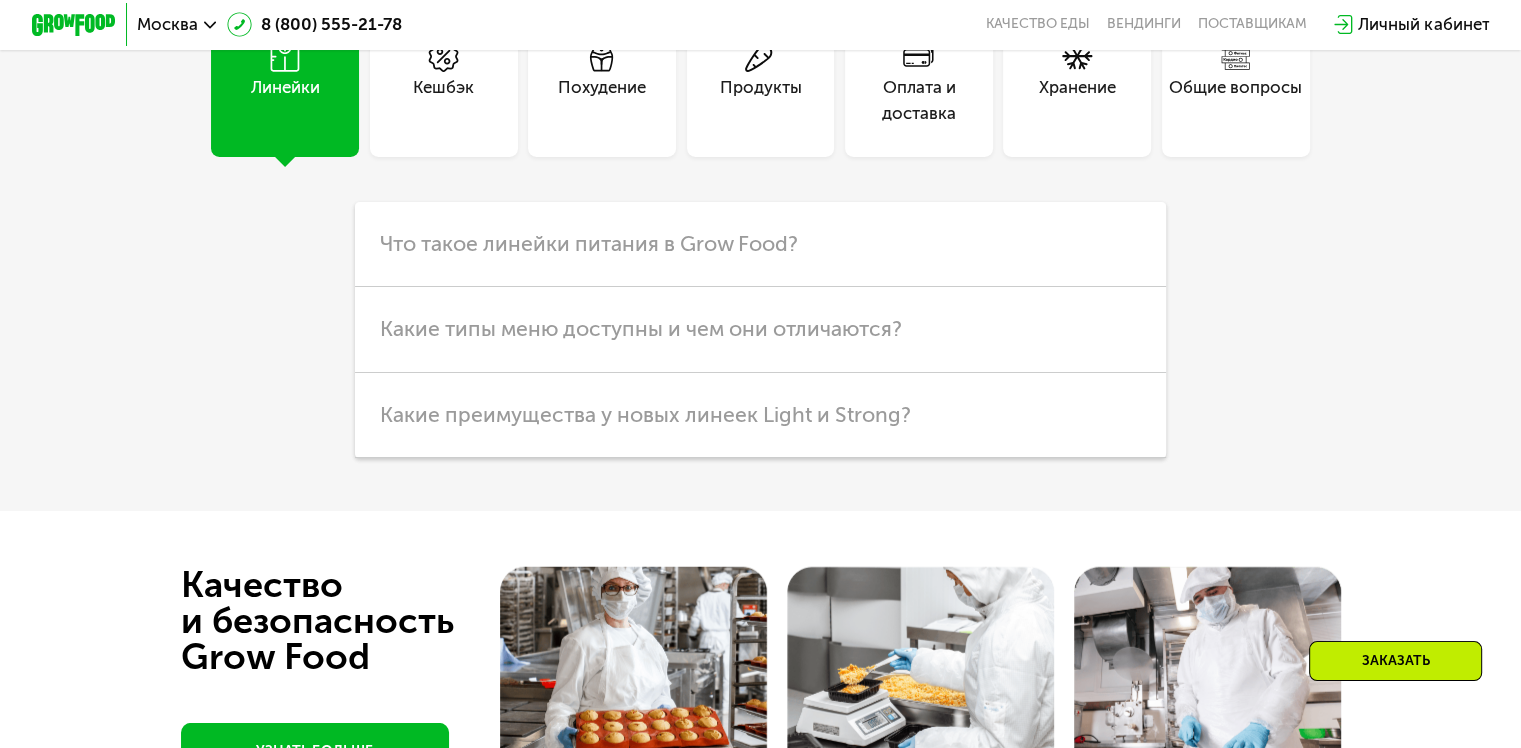 scroll, scrollTop: 5100, scrollLeft: 0, axis: vertical 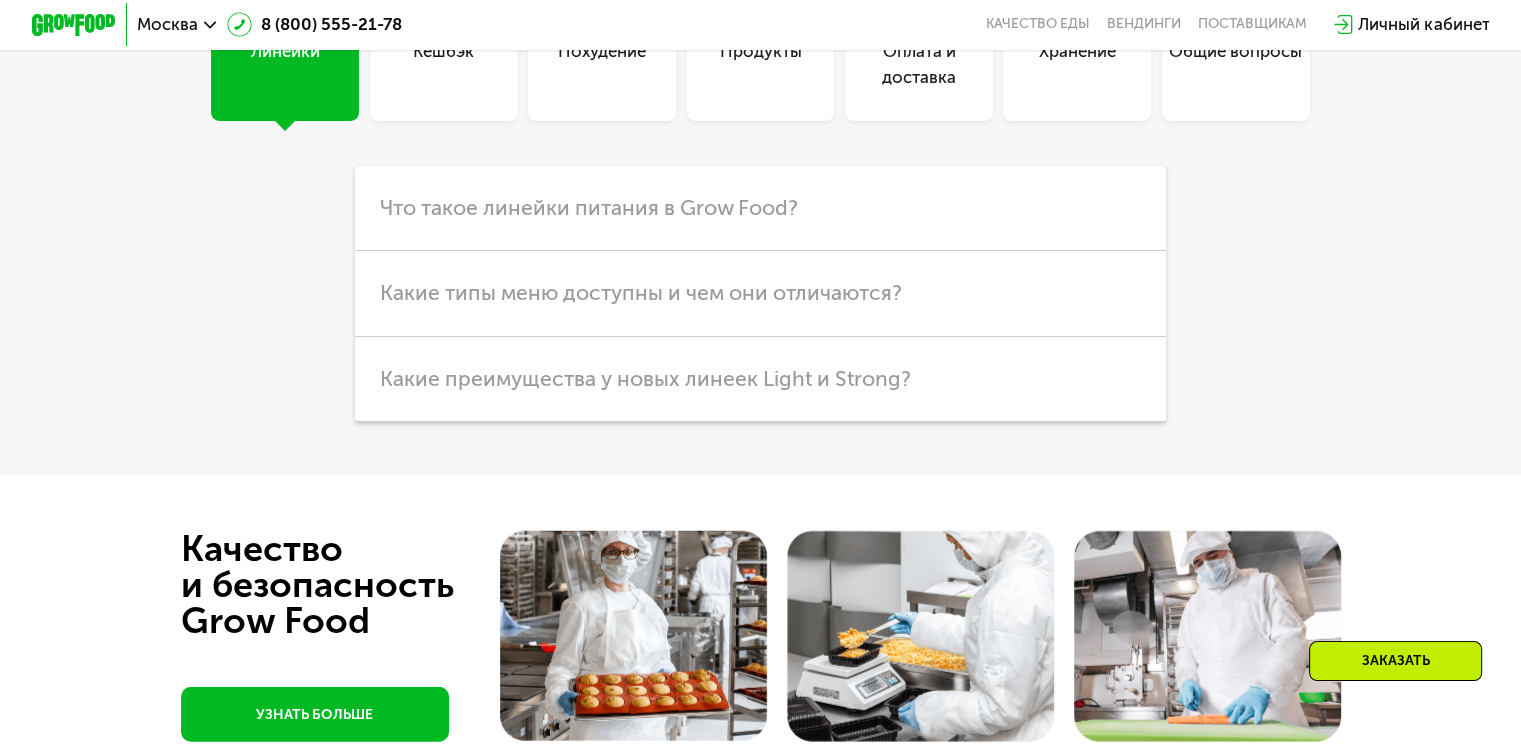 click on "Кешбэк" at bounding box center (444, 47) 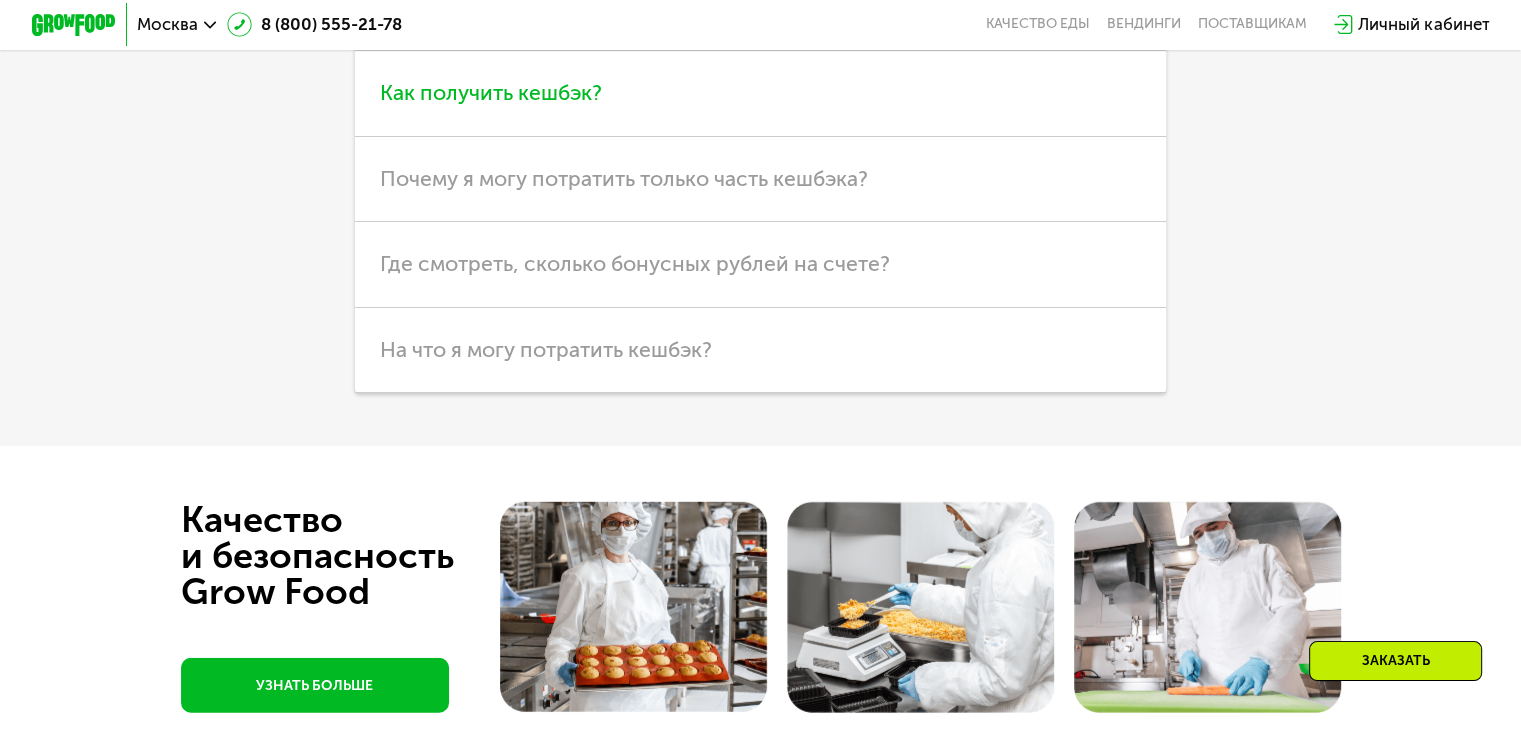 scroll, scrollTop: 5200, scrollLeft: 0, axis: vertical 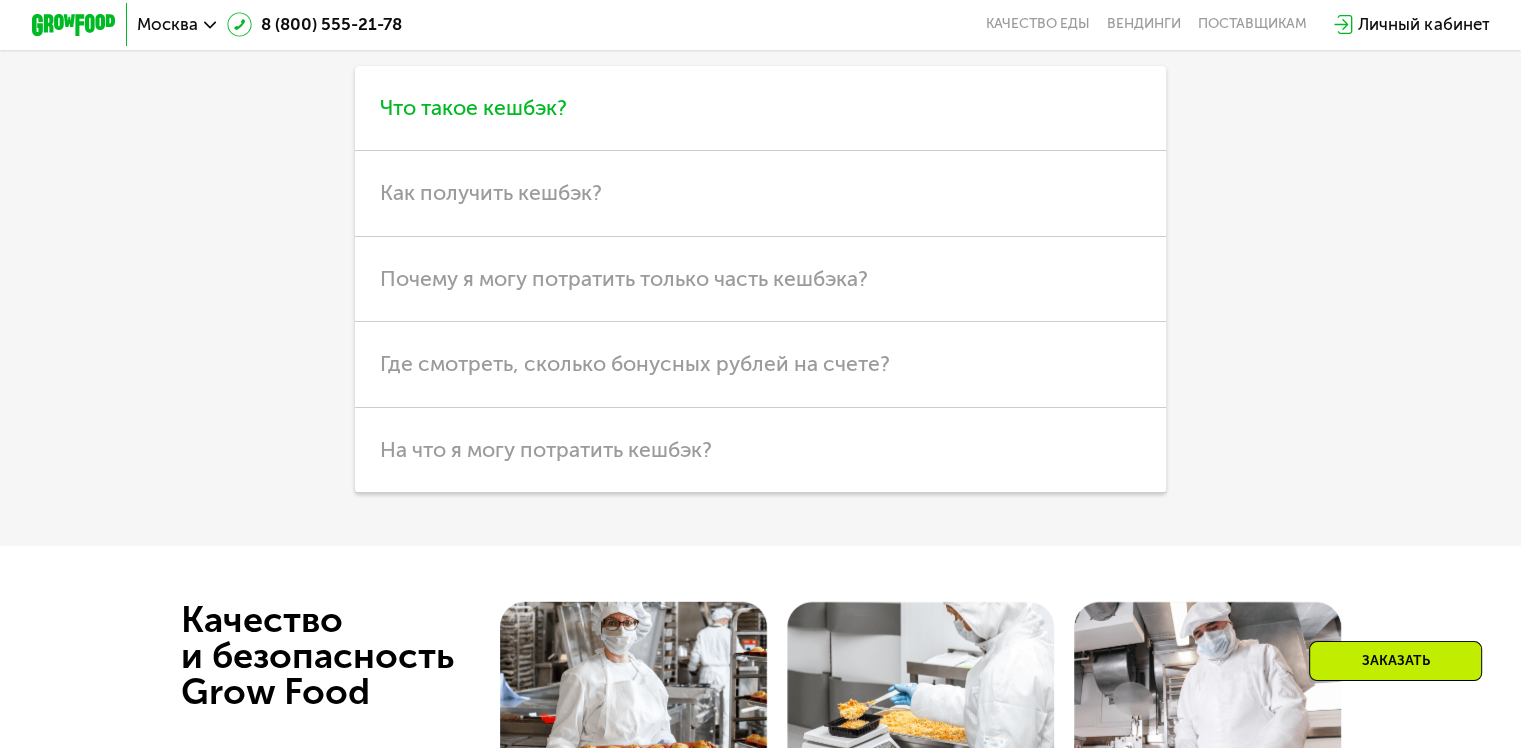 click on "Что такое кешбэк?" at bounding box center (473, 107) 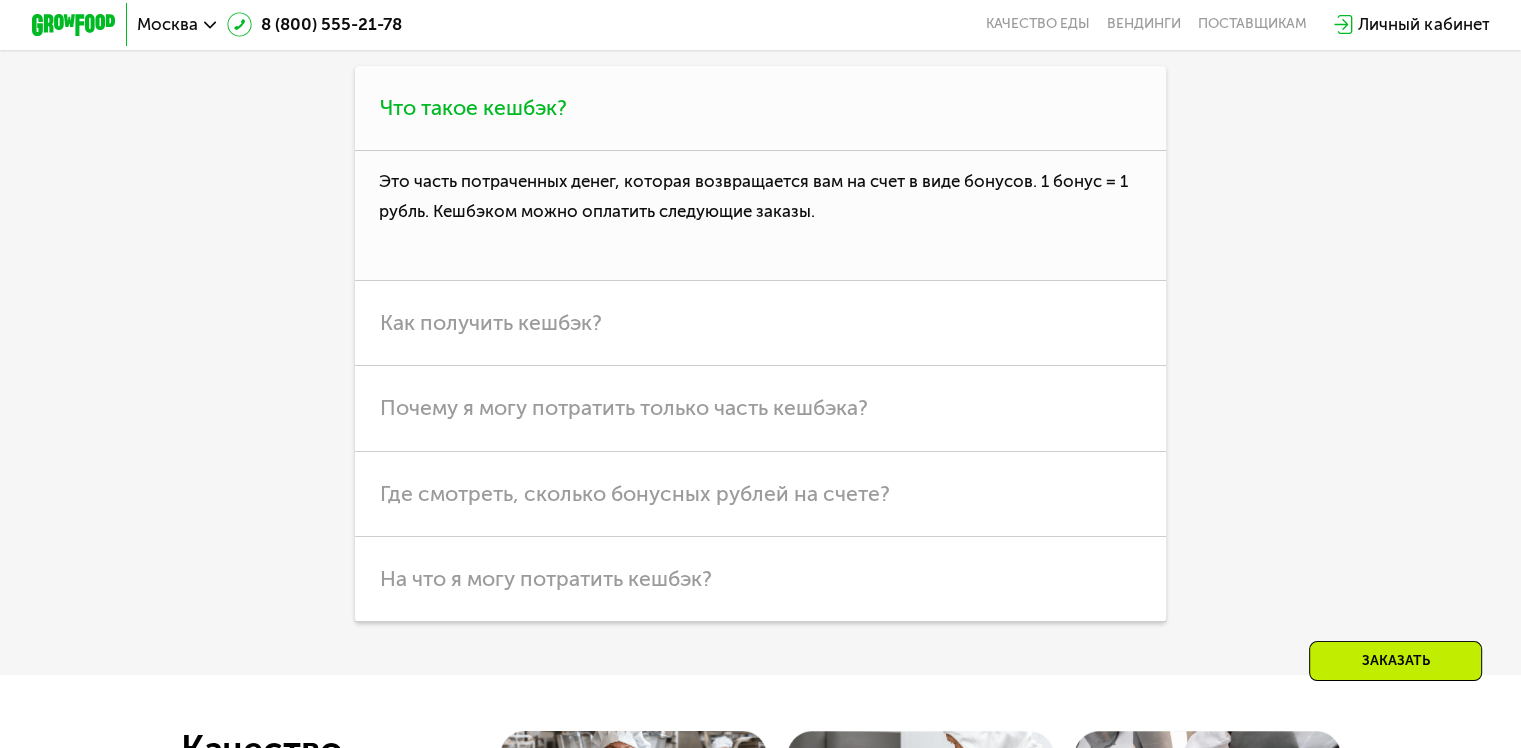 click on "Что такое кешбэк?" at bounding box center [473, 107] 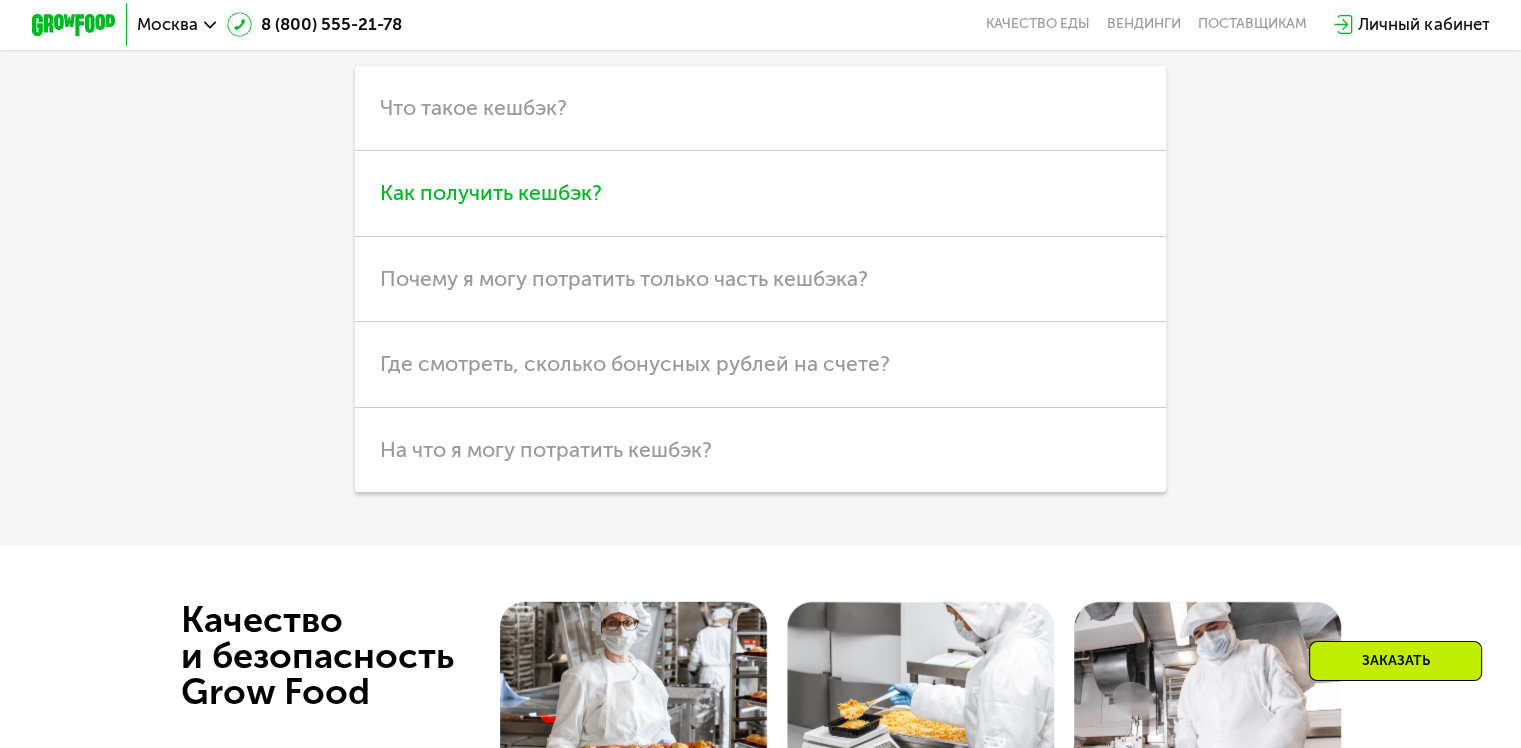 click on "Как получить кешбэк?" at bounding box center [491, 192] 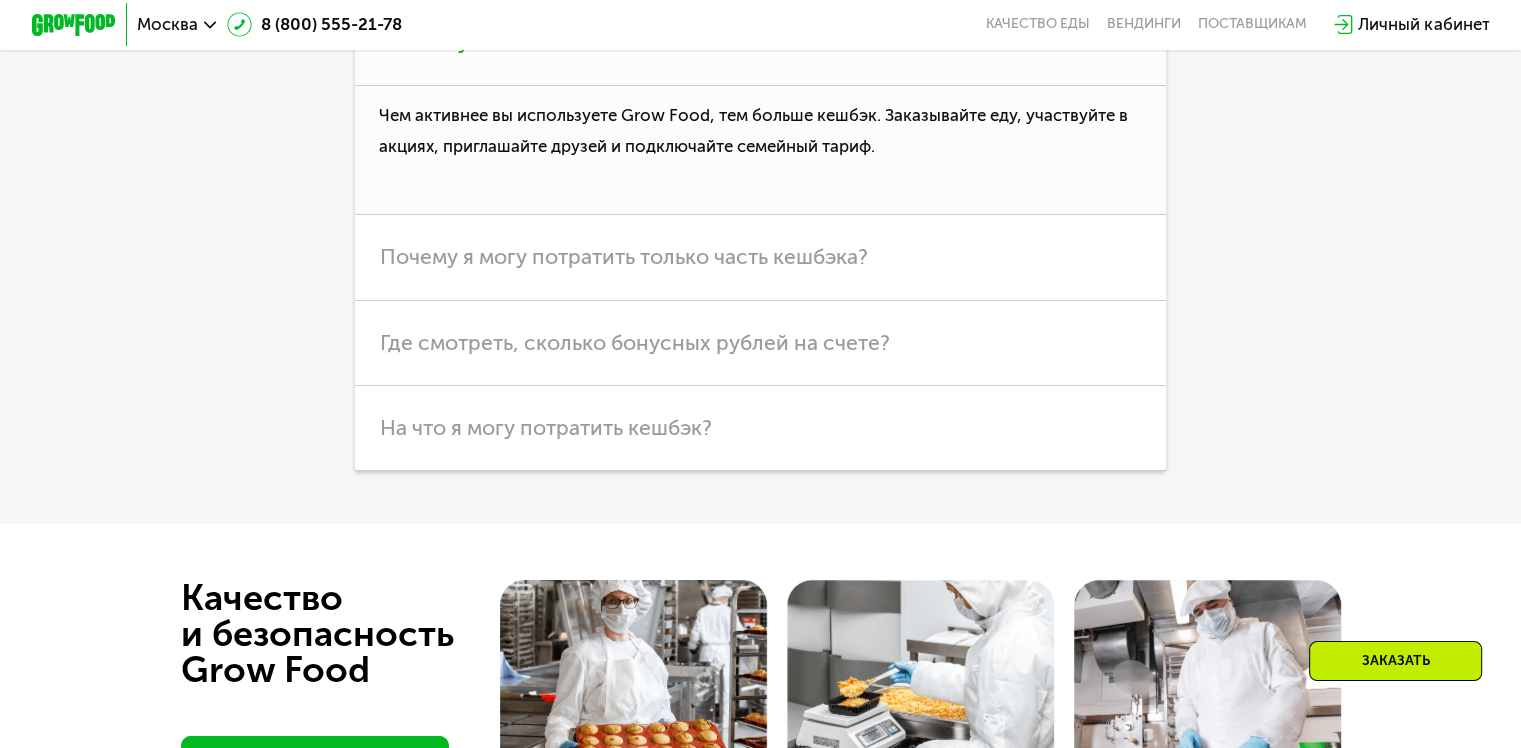 scroll, scrollTop: 5400, scrollLeft: 0, axis: vertical 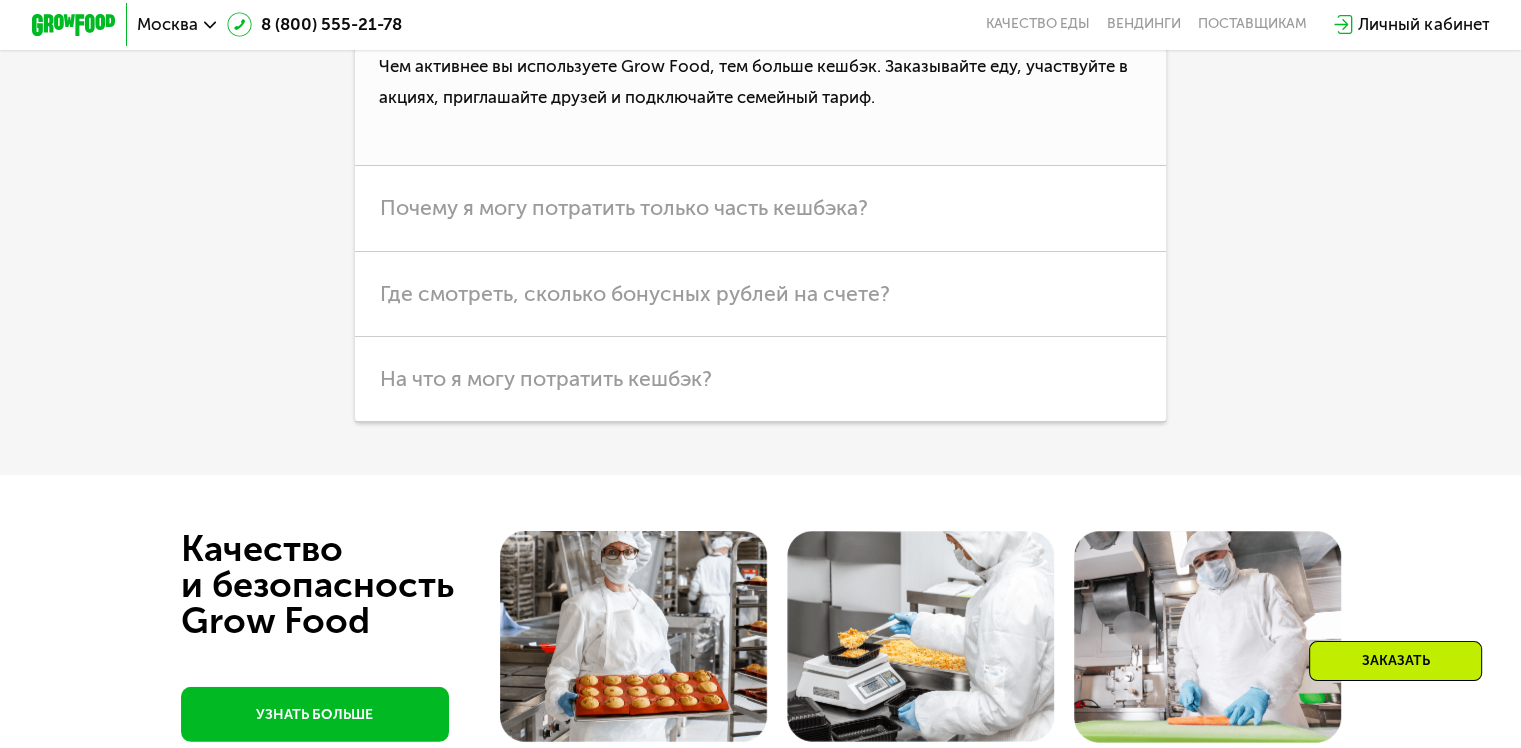 click on "Как получить кешбэк?" at bounding box center (760, -7) 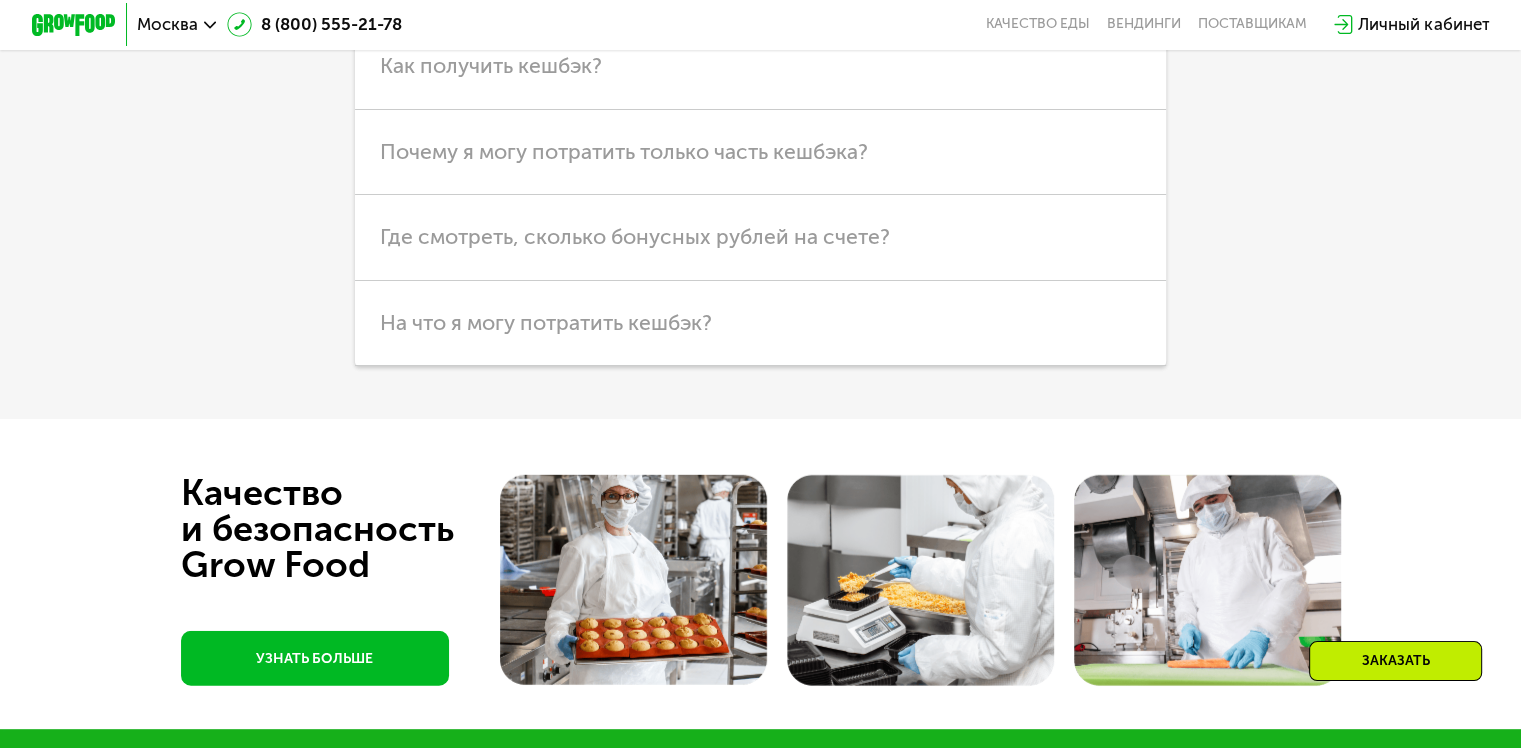 scroll, scrollTop: 5200, scrollLeft: 0, axis: vertical 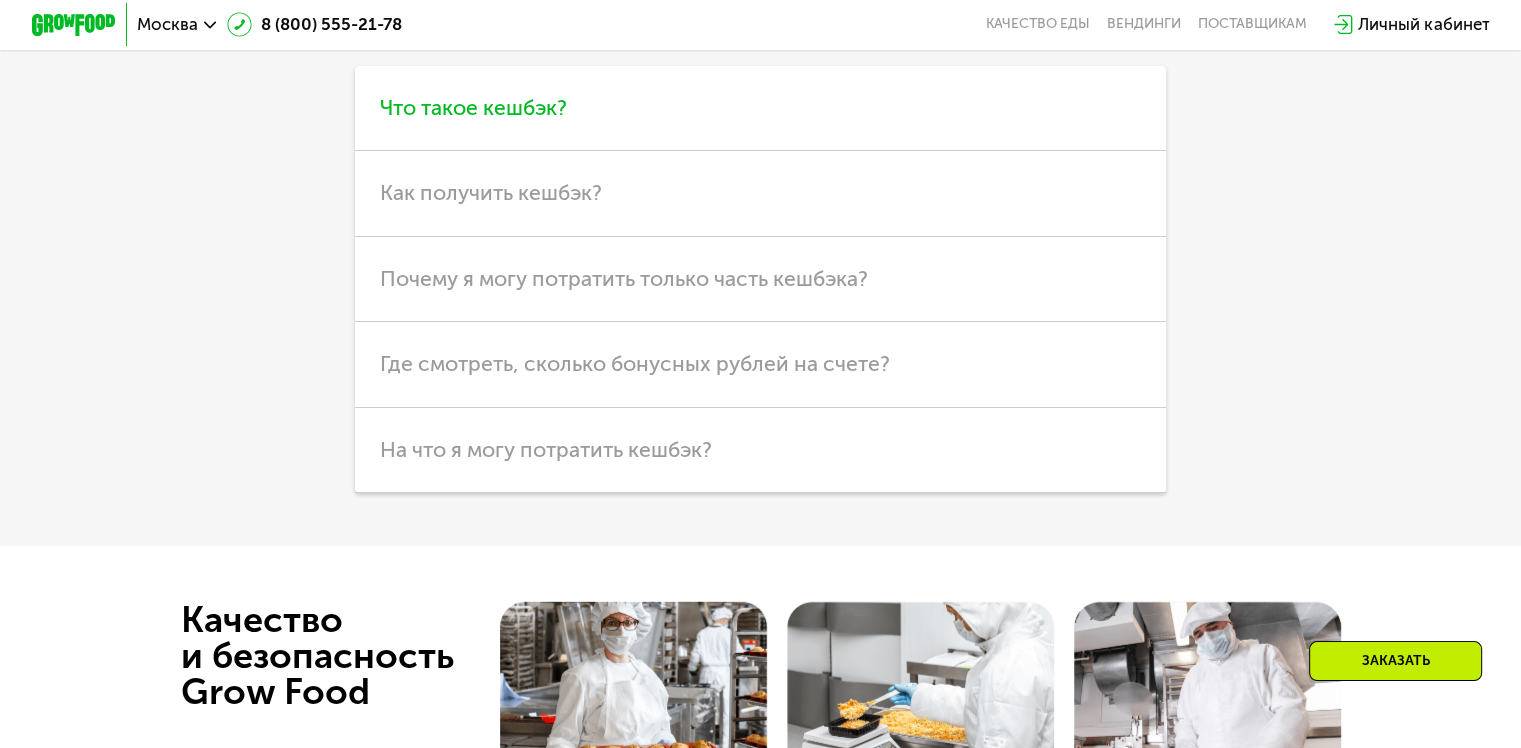 click on "Что такое кешбэк?" at bounding box center [473, 107] 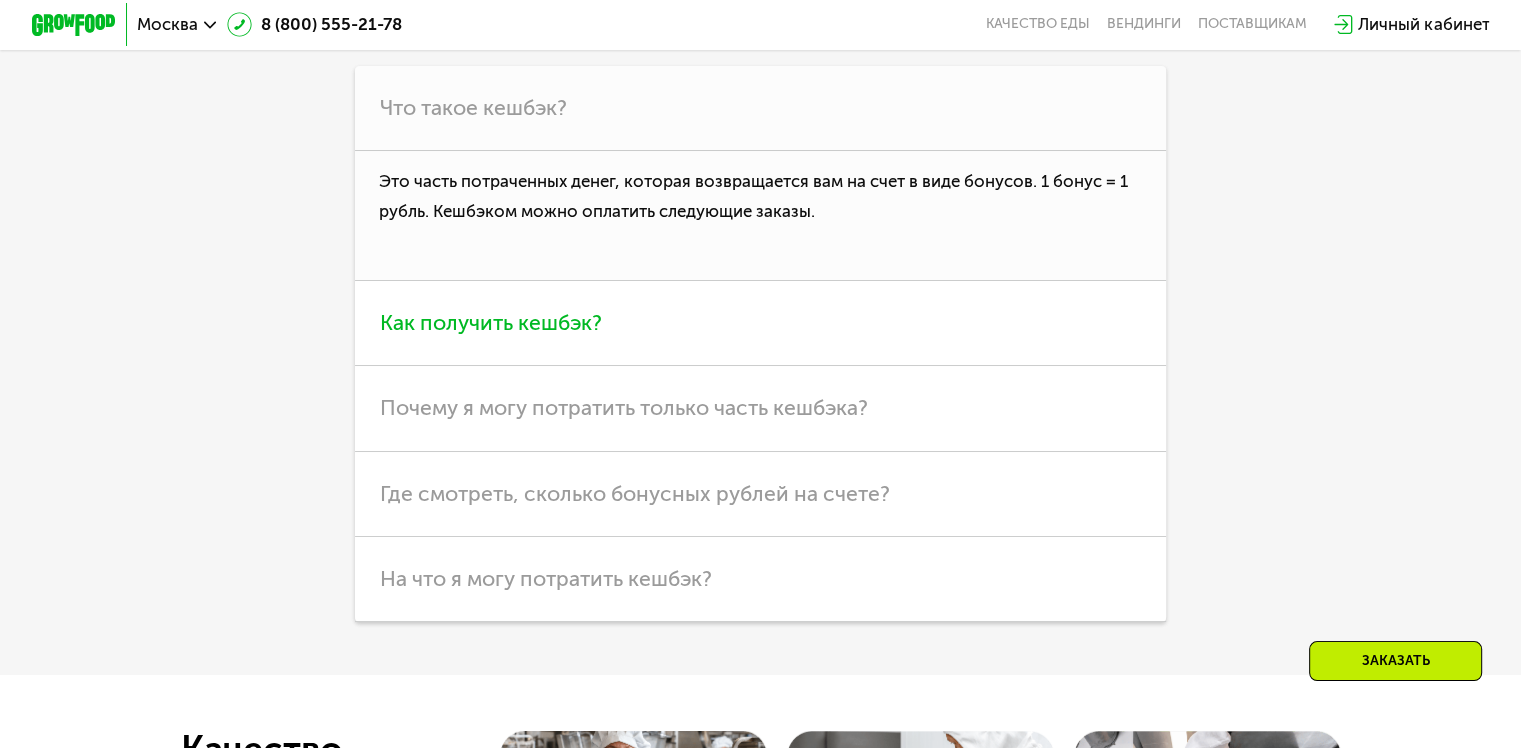 click on "Как получить кешбэк?" at bounding box center (491, 322) 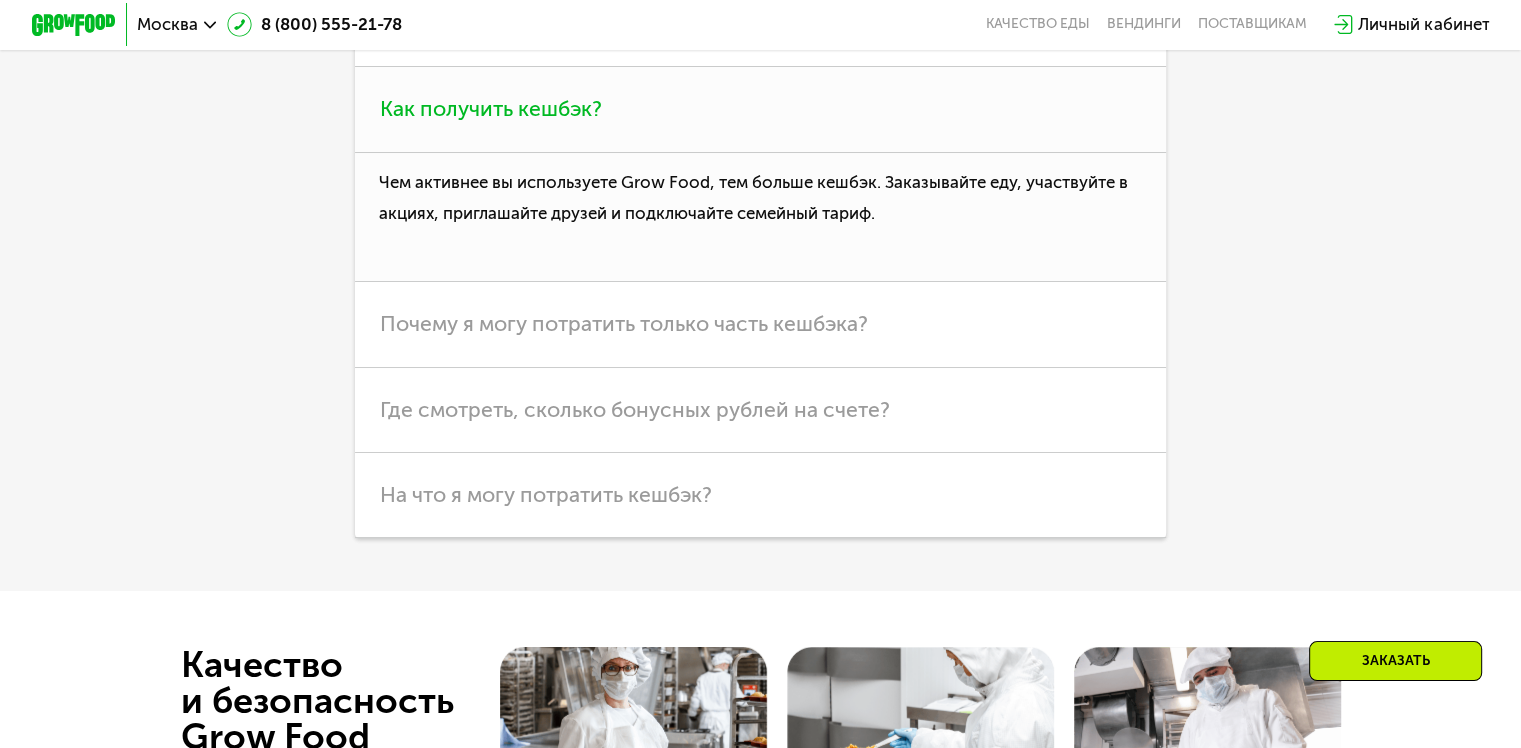 scroll, scrollTop: 5400, scrollLeft: 0, axis: vertical 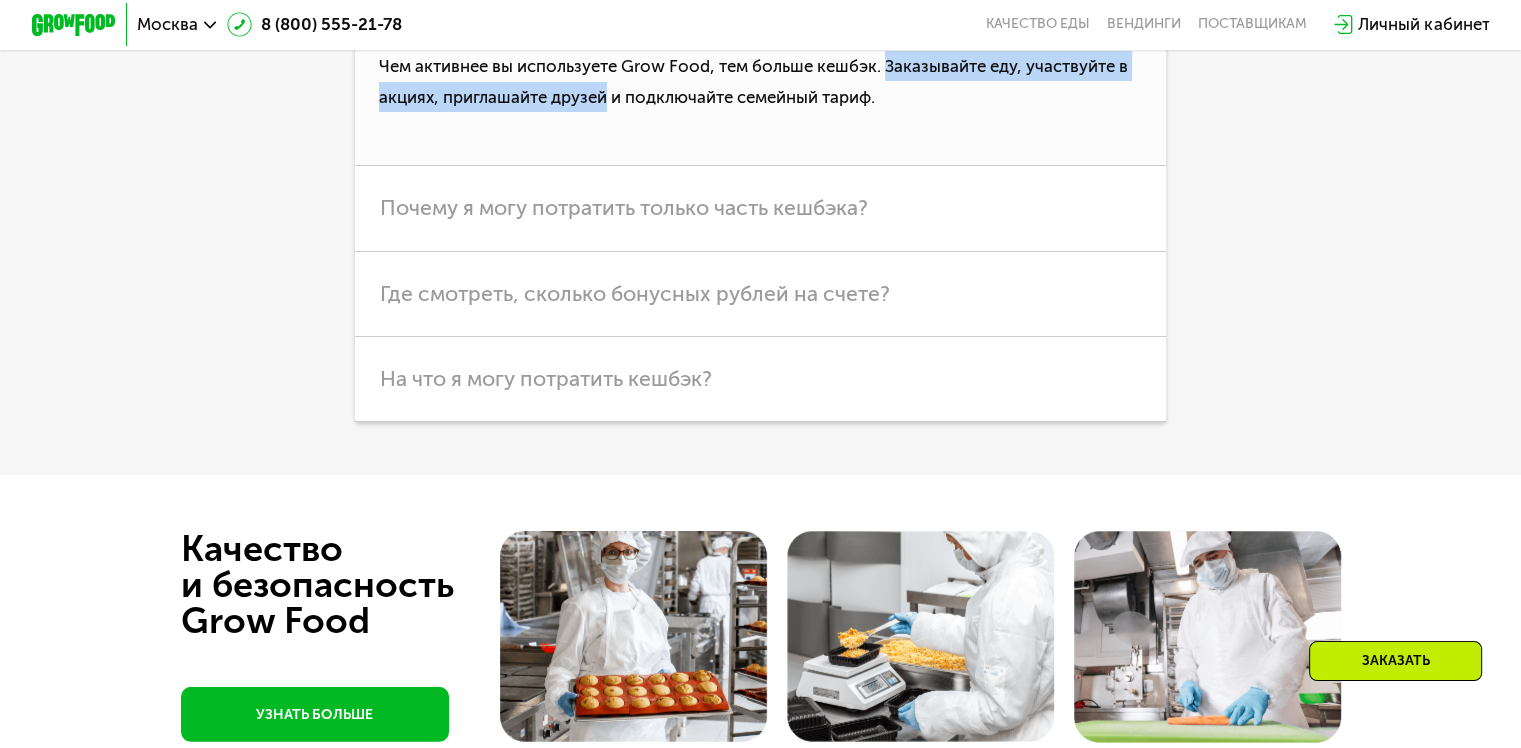 drag, startPoint x: 604, startPoint y: 325, endPoint x: 888, endPoint y: 297, distance: 285.37695 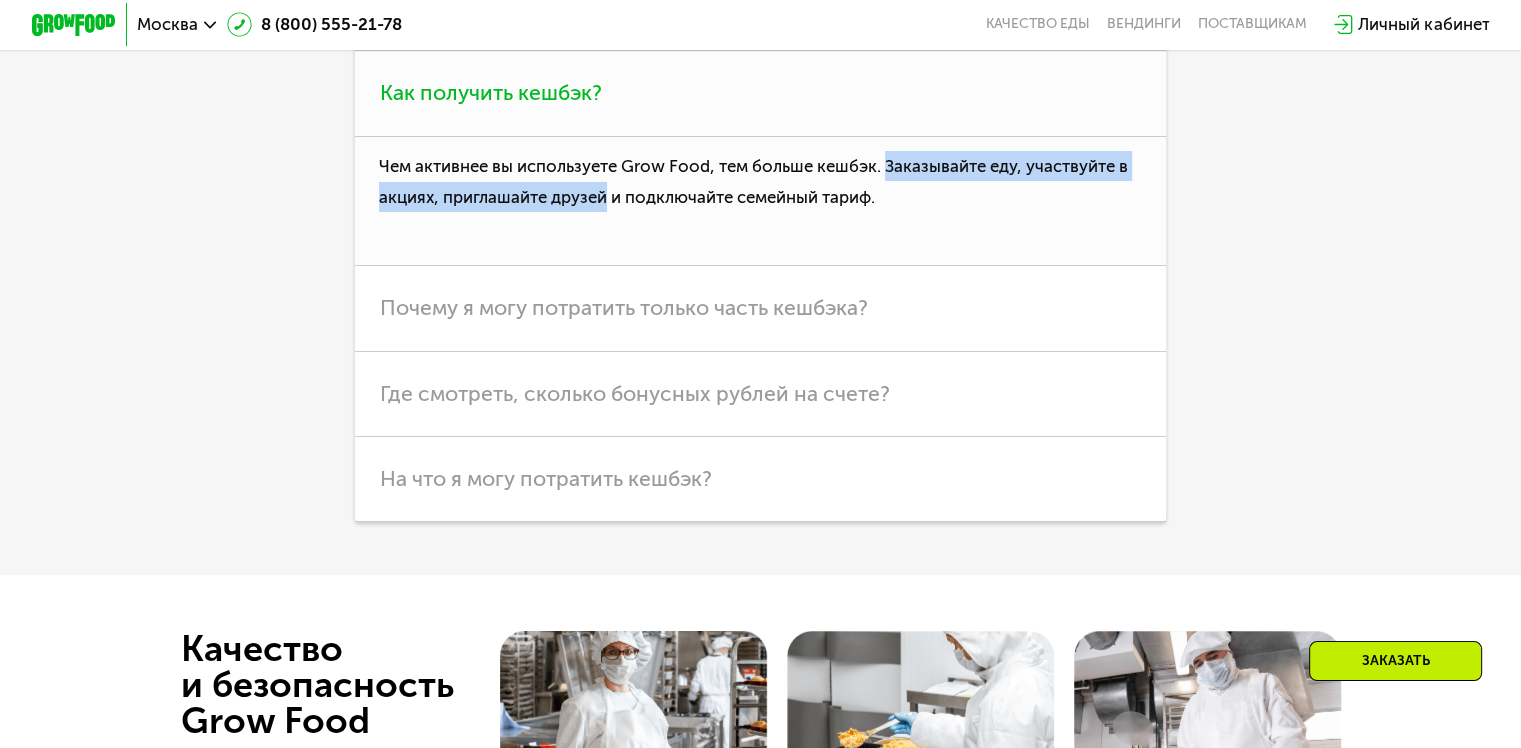 scroll, scrollTop: 5200, scrollLeft: 0, axis: vertical 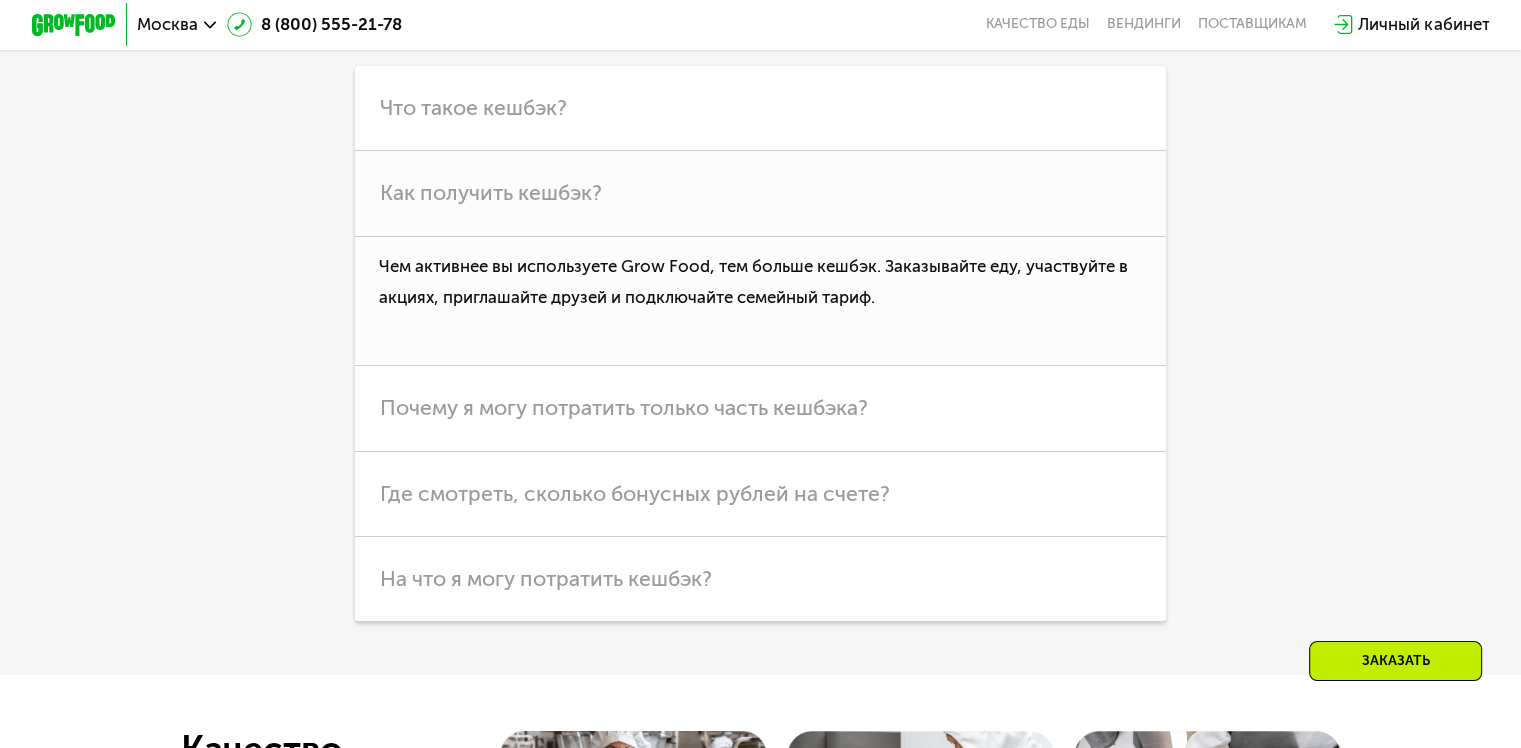 click on "Похудение" at bounding box center [602, -36] 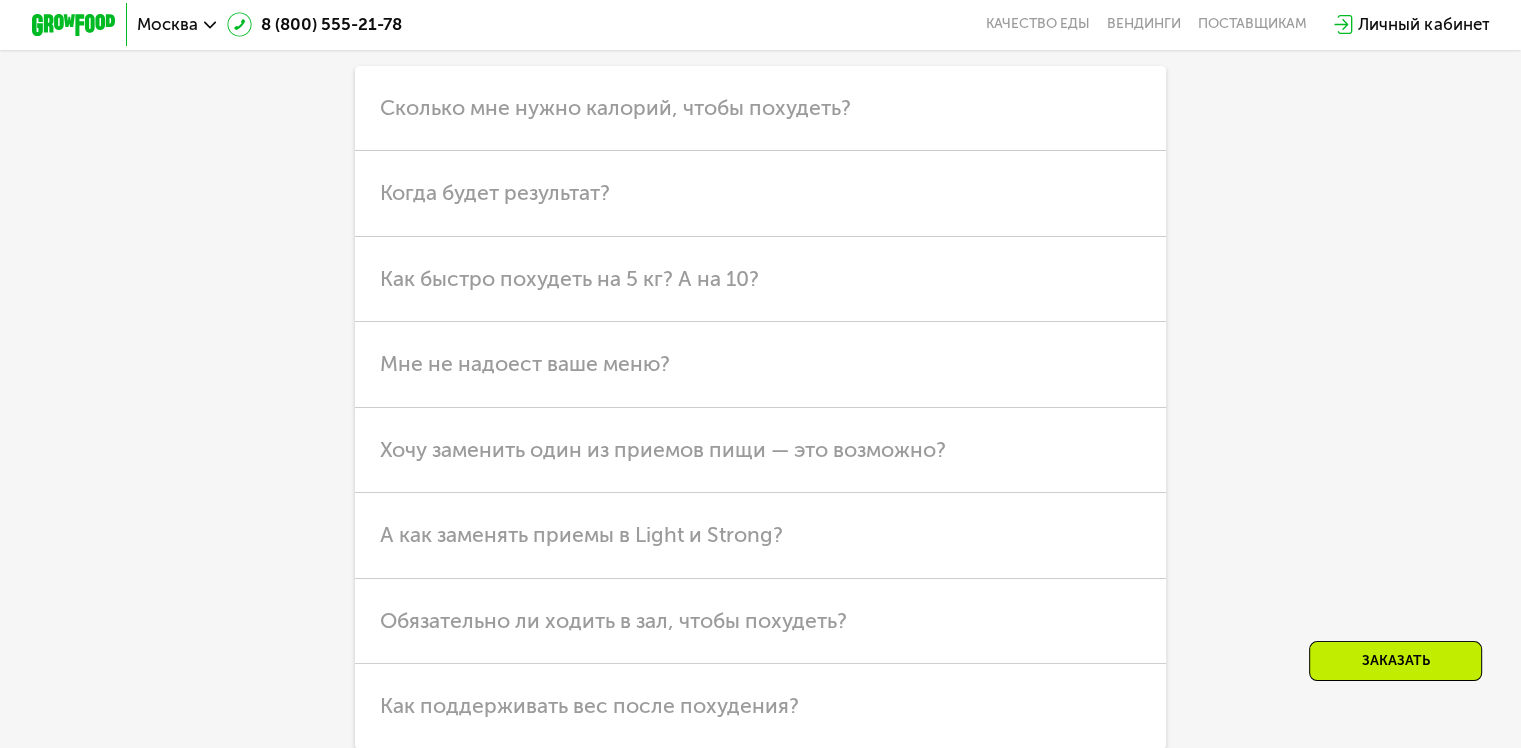 click on "Продукты" at bounding box center [761, -36] 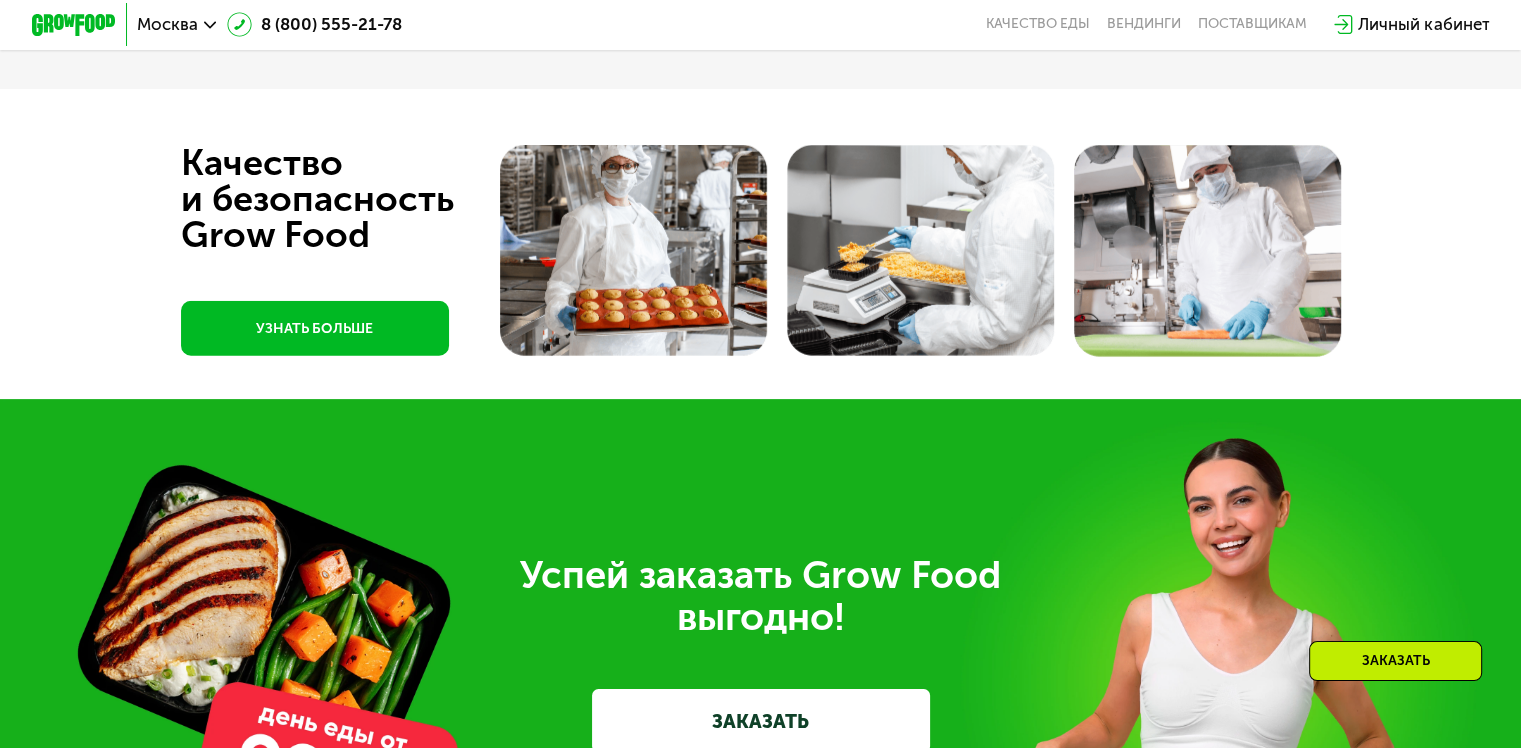 scroll, scrollTop: 5500, scrollLeft: 0, axis: vertical 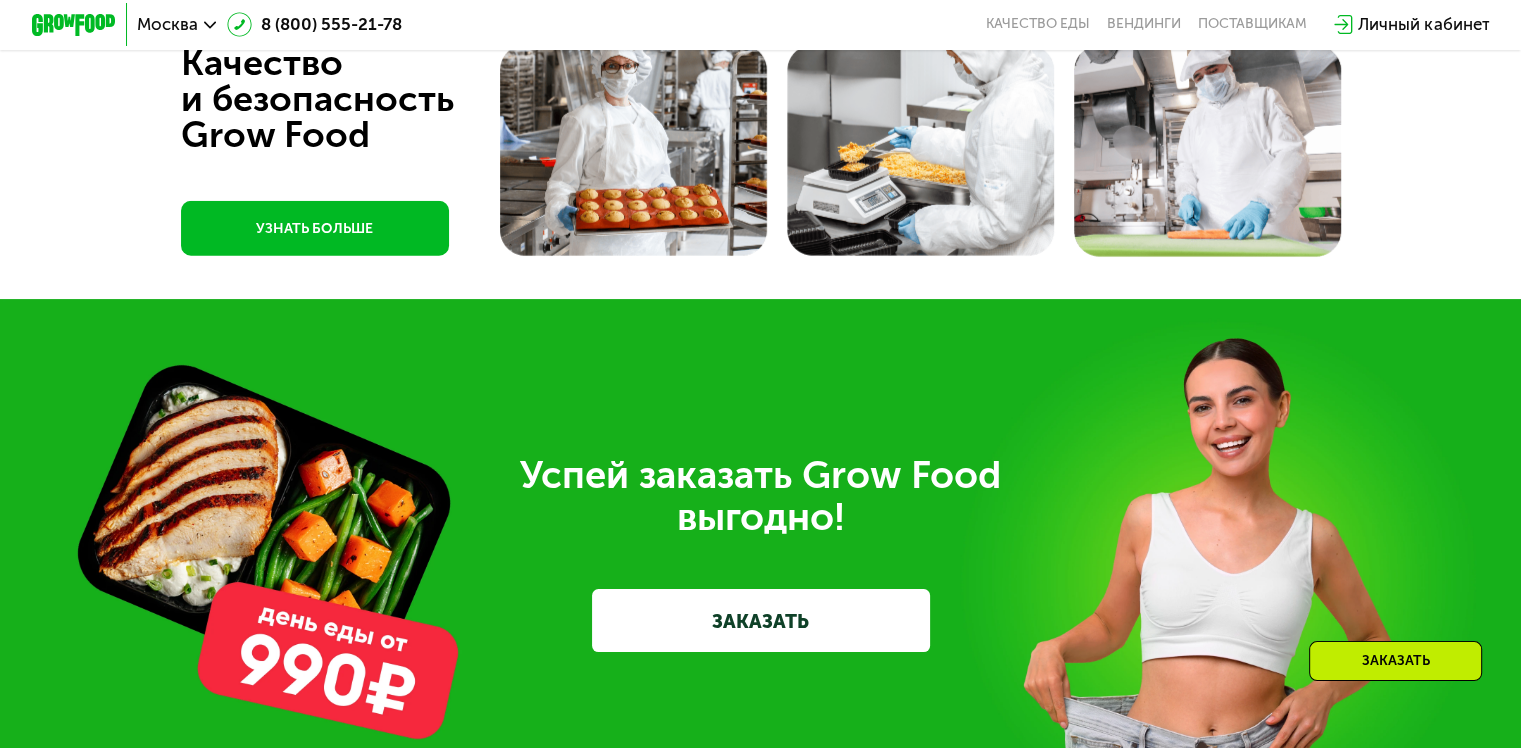 click on "УЗНАТЬ БОЛЬШЕ" at bounding box center (315, 228) 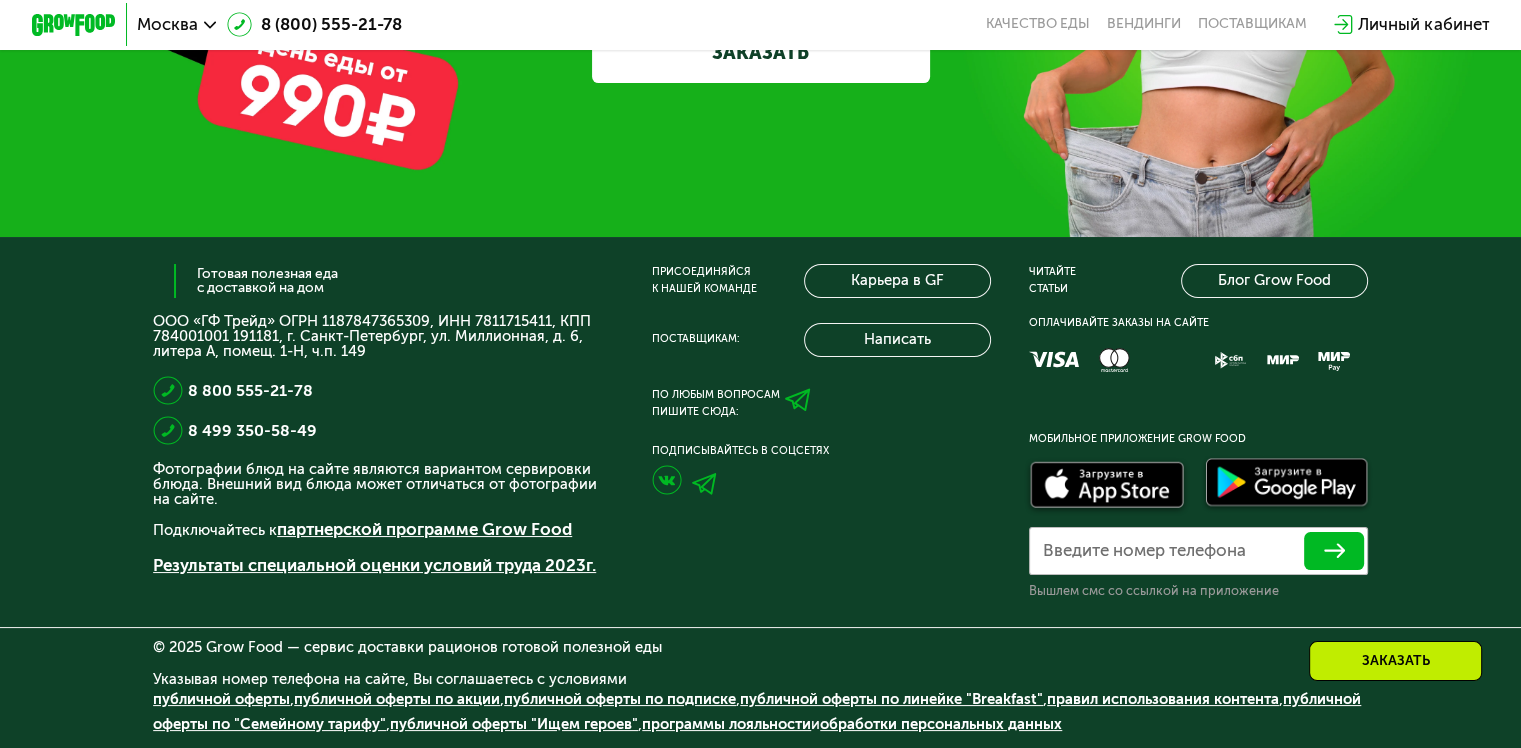 scroll, scrollTop: 6308, scrollLeft: 0, axis: vertical 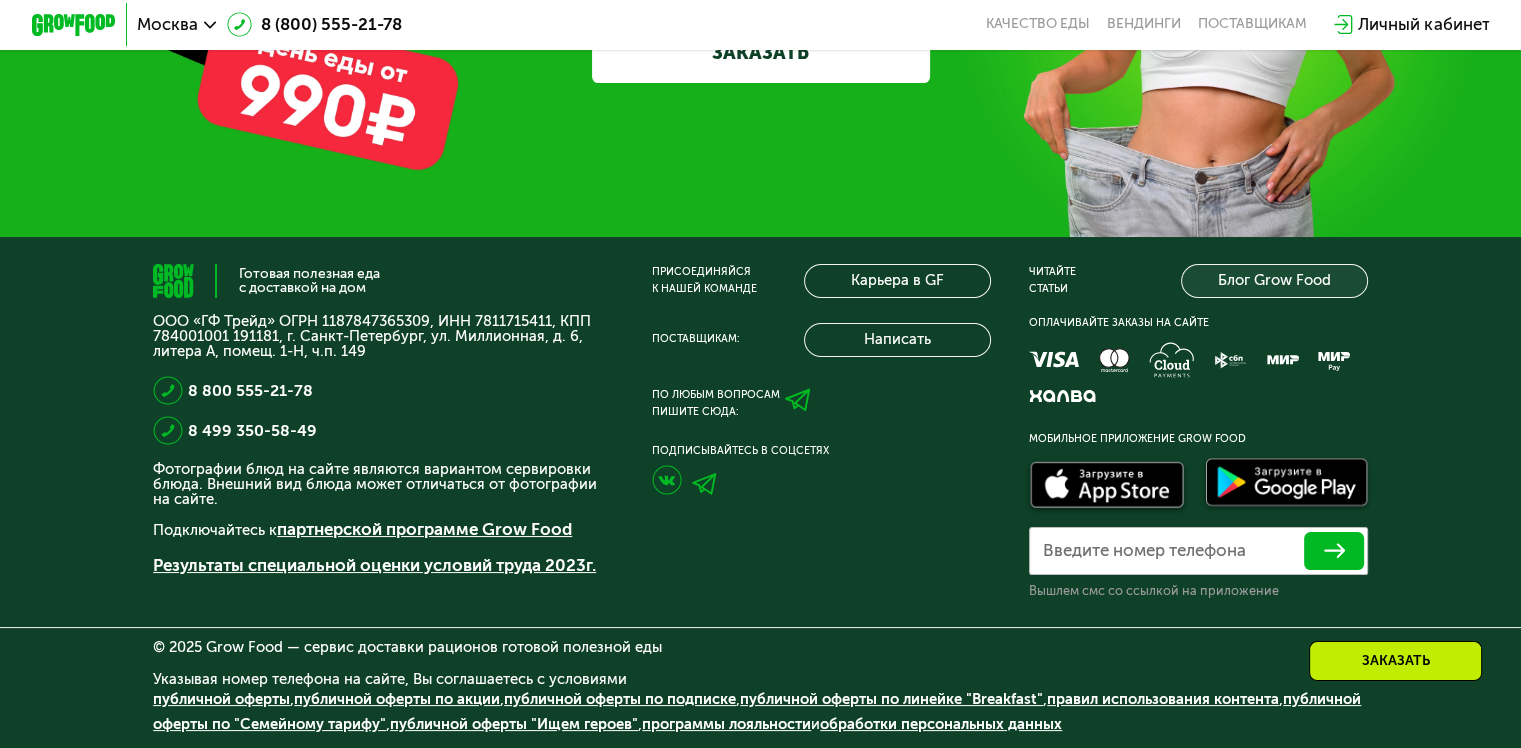 click on "Блог Grow Food" at bounding box center (1274, 281) 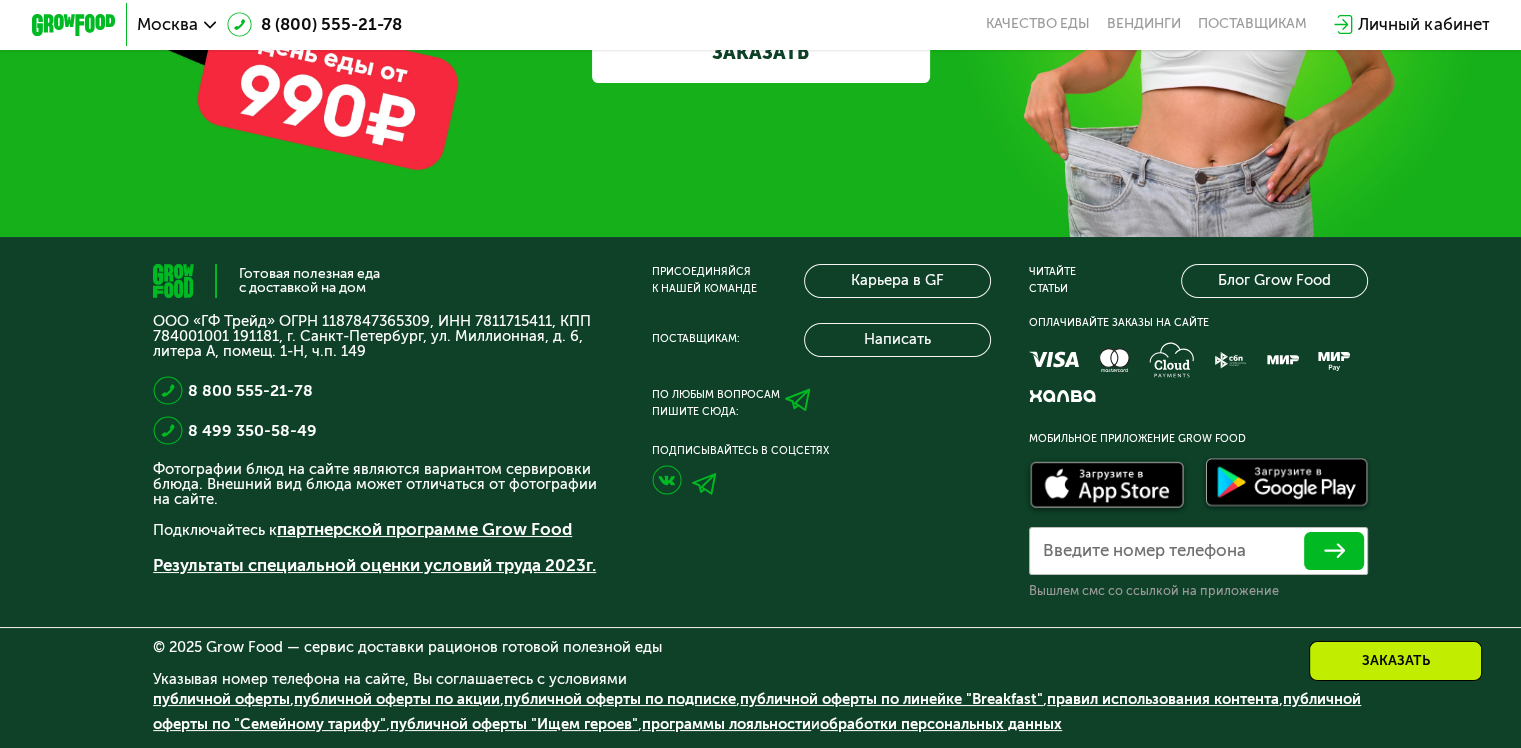drag, startPoint x: 1079, startPoint y: 282, endPoint x: 1031, endPoint y: 271, distance: 49.24429 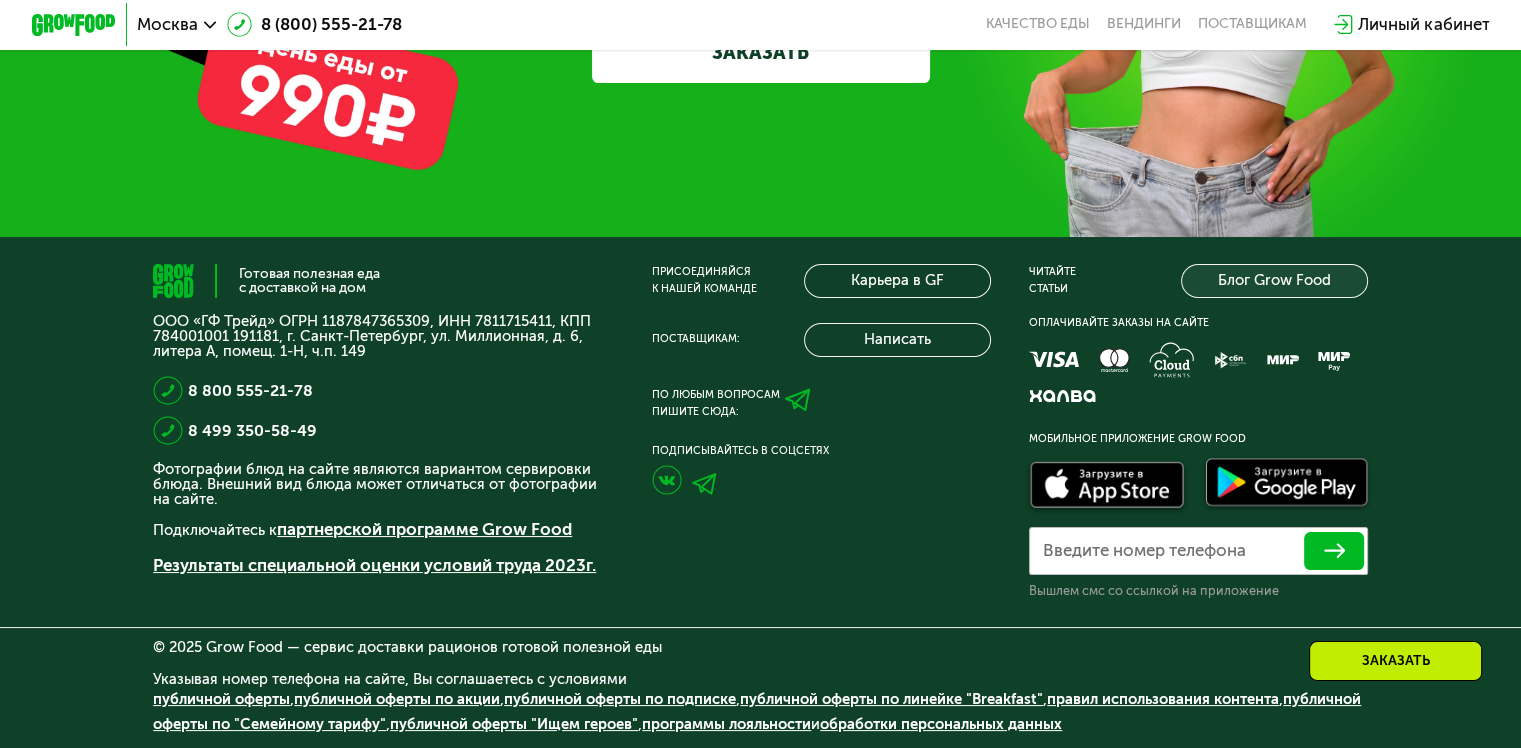 click on "Блог Grow Food" at bounding box center [1274, 281] 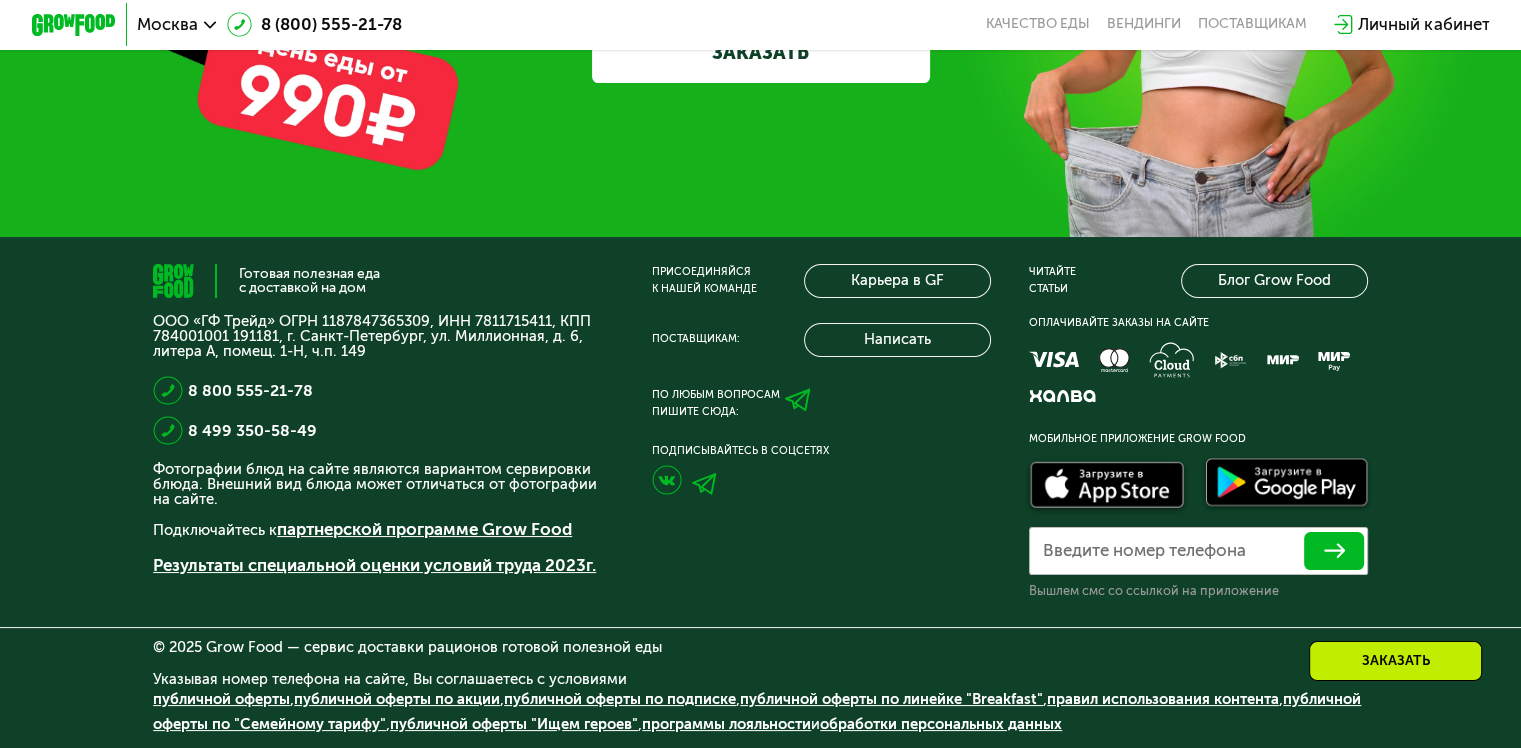 click on "ООО «ГФ Трейд» ОГРН 1187847365309, ИНН 7811715411, КПП 784001001 191181, г. Санкт-Петербург, ул. Миллионная, д. 6, литера А, помещ. 1-Н, ч.п. 149" at bounding box center (383, 336) 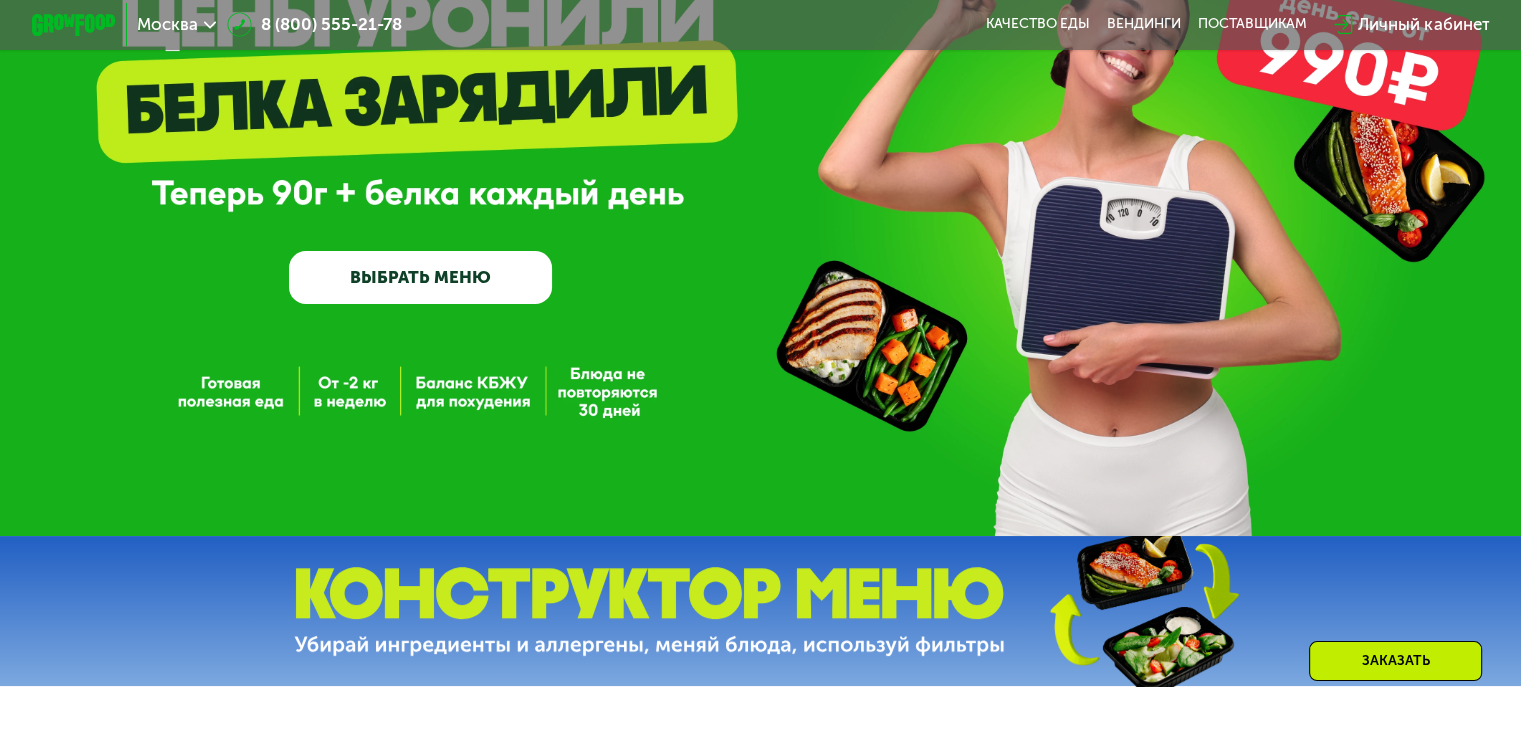 scroll, scrollTop: 0, scrollLeft: 0, axis: both 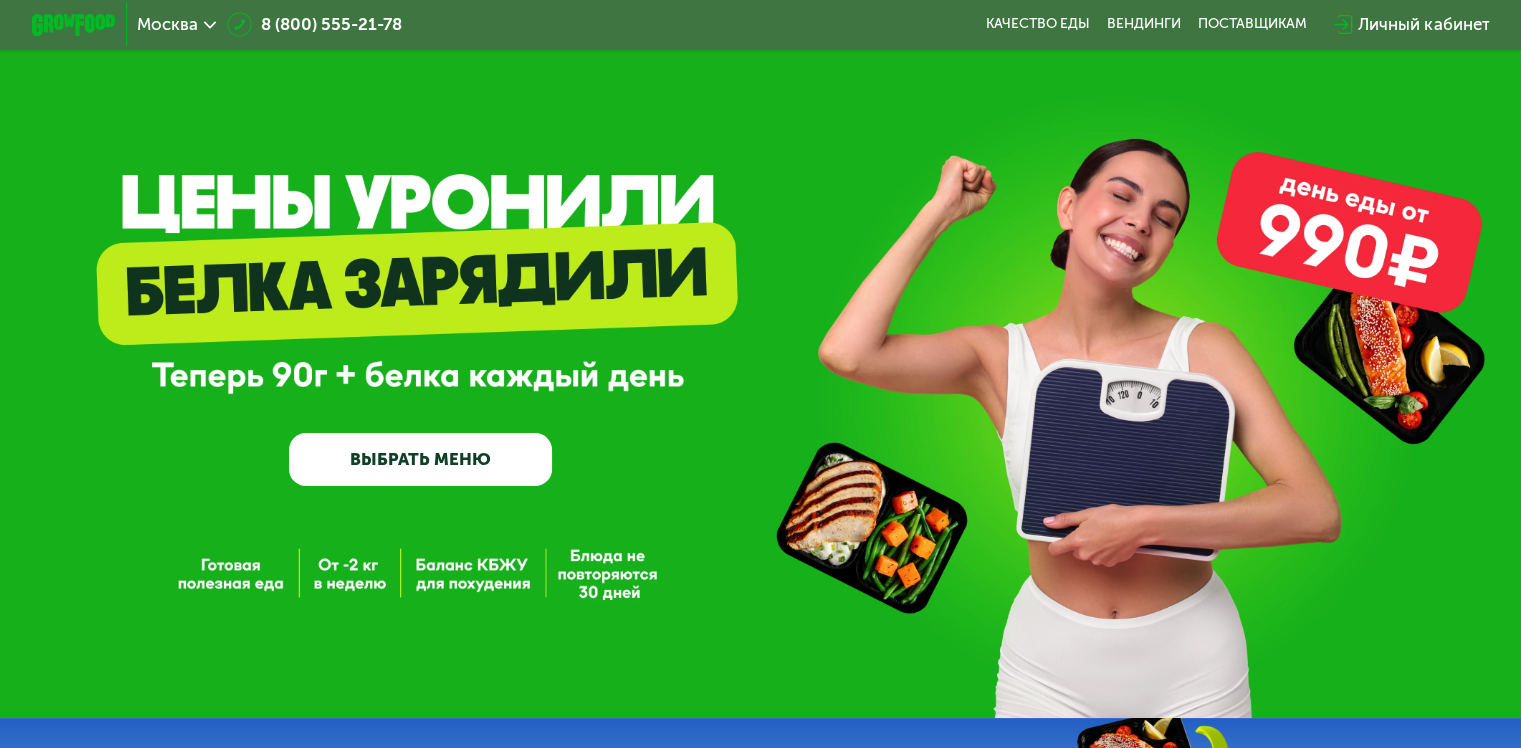 click on "Личный кабинет" at bounding box center [1423, 24] 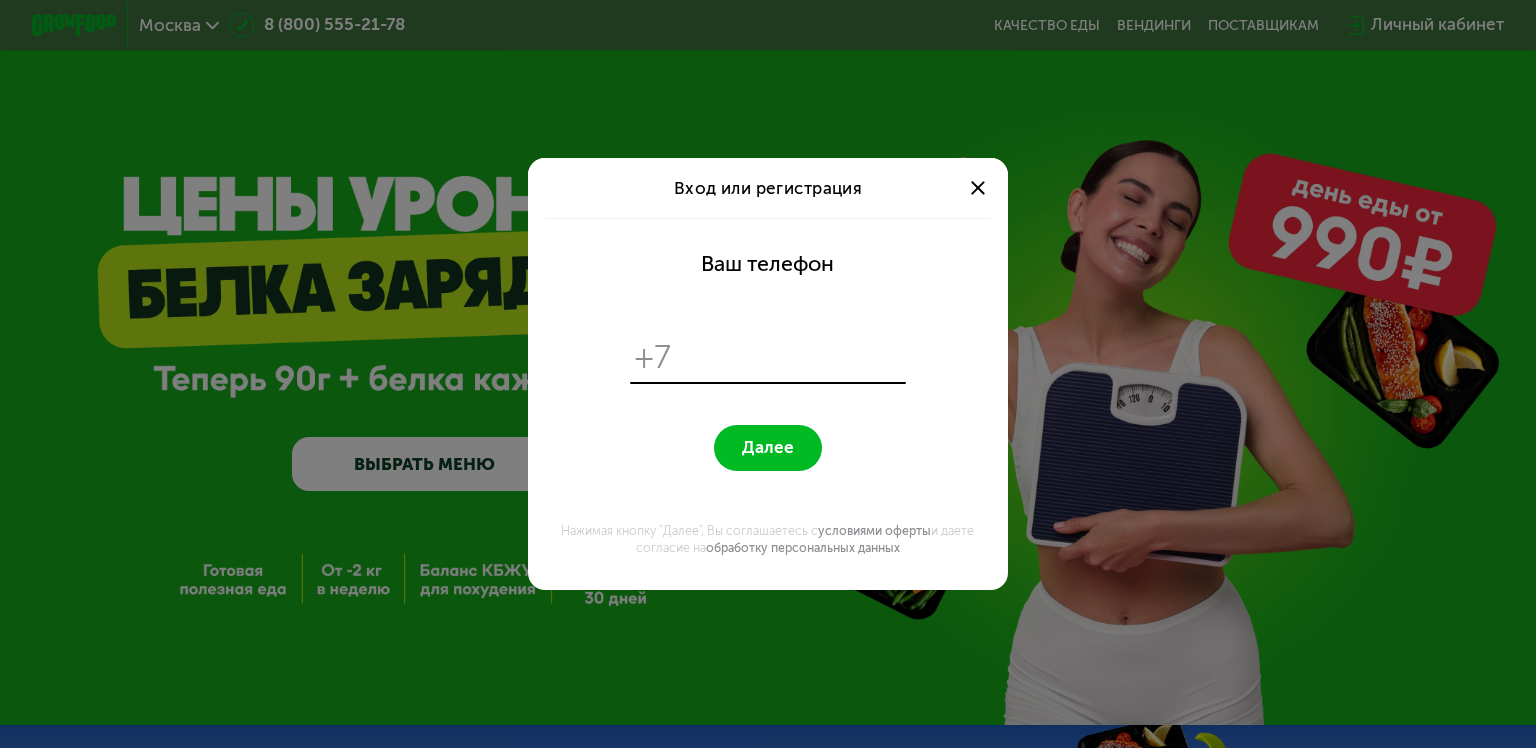 click at bounding box center (978, 188) 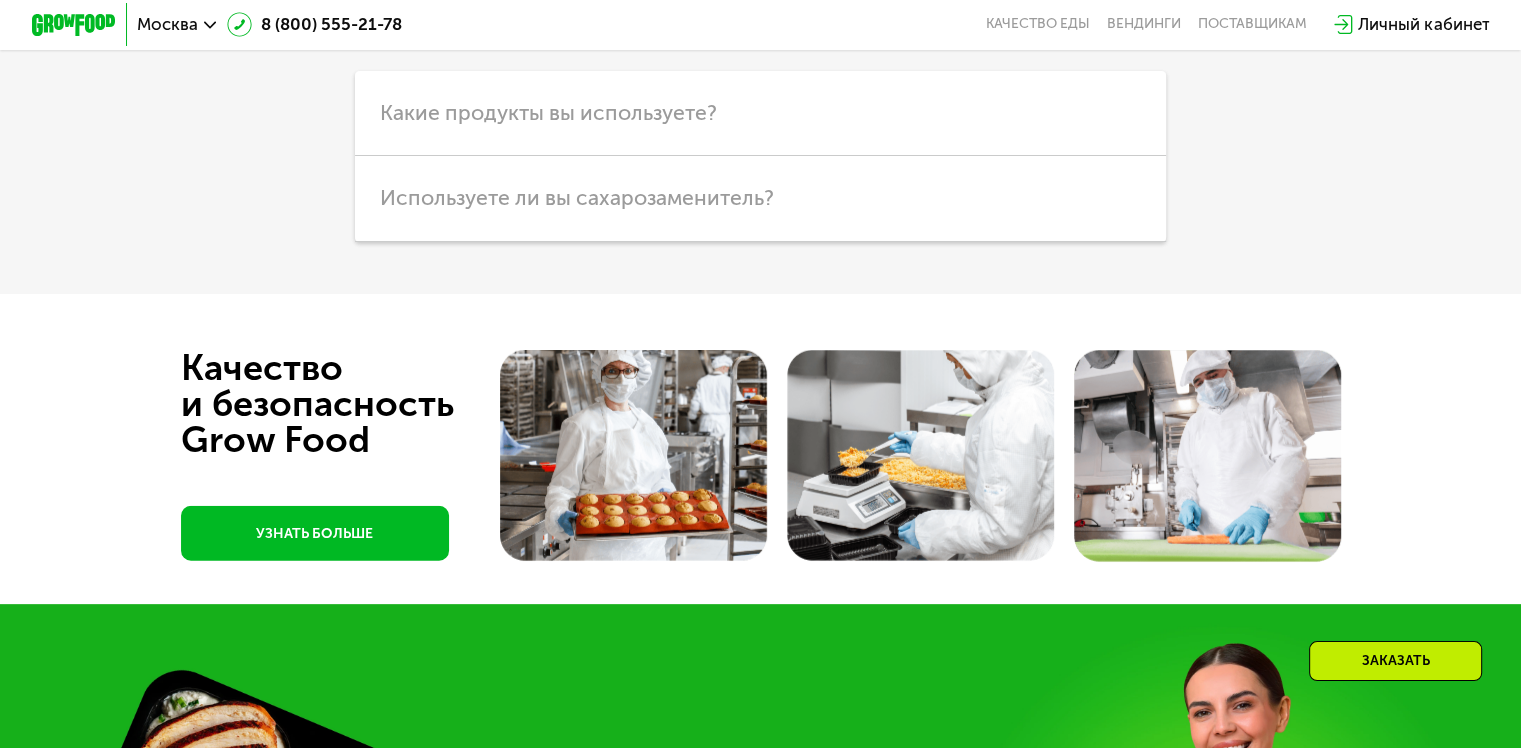 scroll, scrollTop: 5200, scrollLeft: 0, axis: vertical 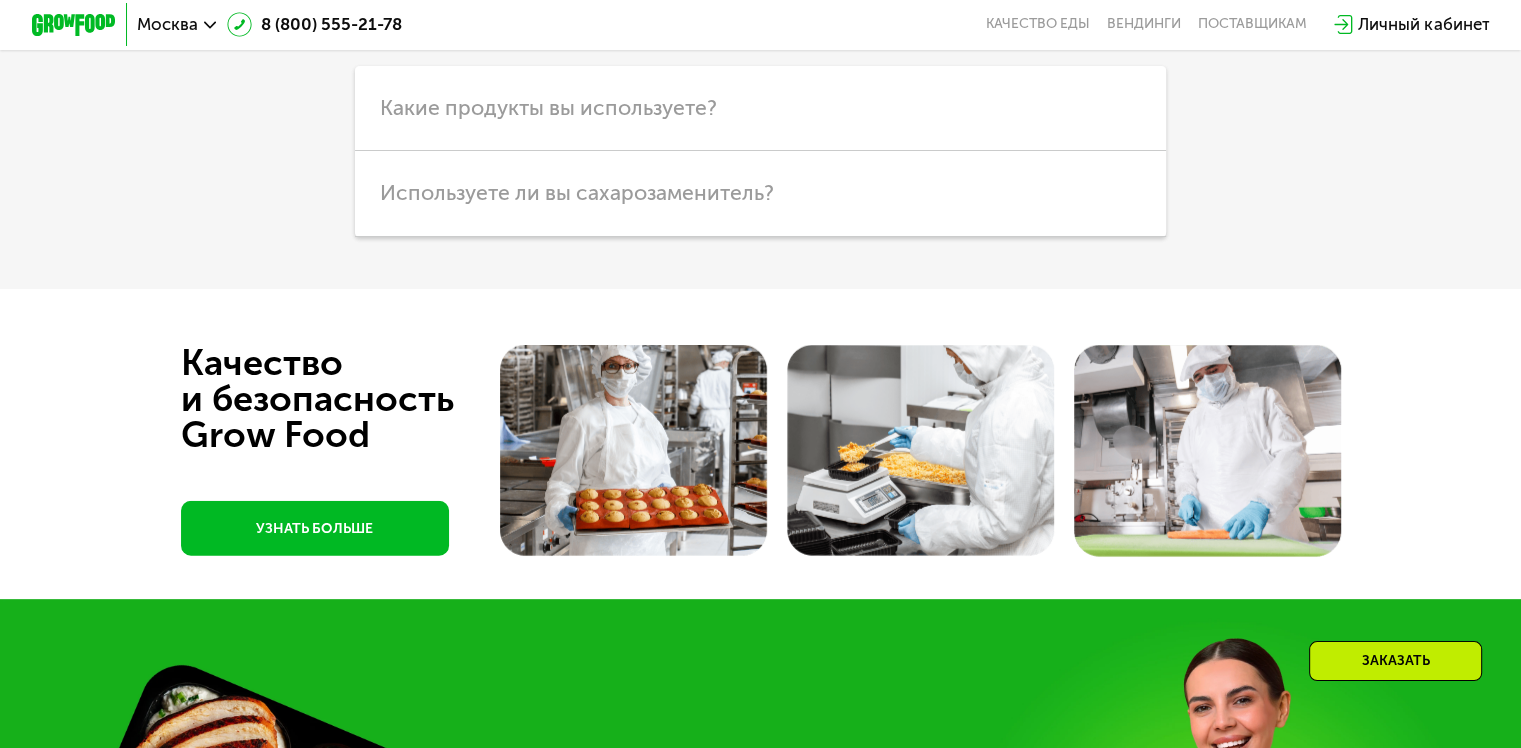 click on "Оплата и доставка" at bounding box center (919, -36) 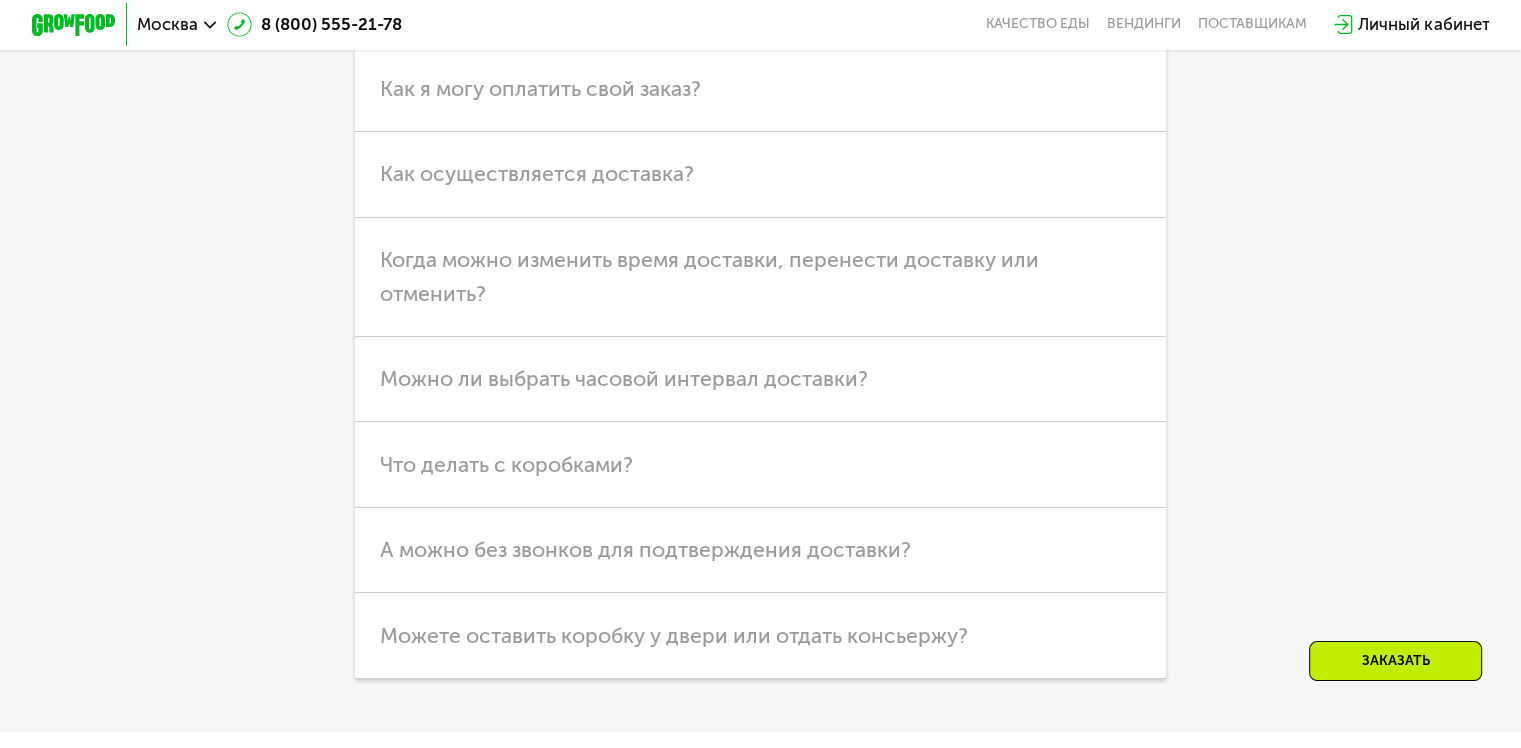 scroll, scrollTop: 5100, scrollLeft: 0, axis: vertical 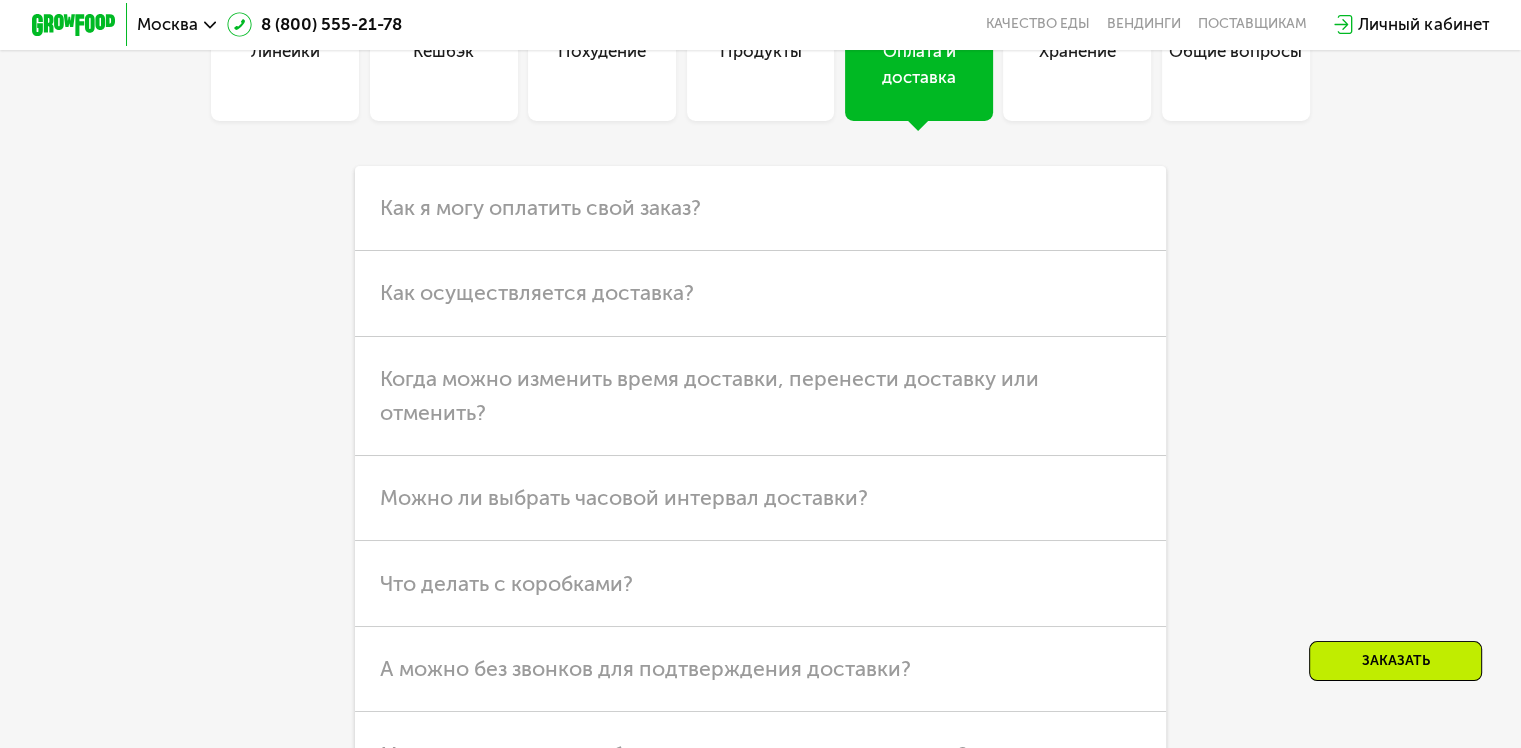 click on "Общие вопросы" at bounding box center [1236, 47] 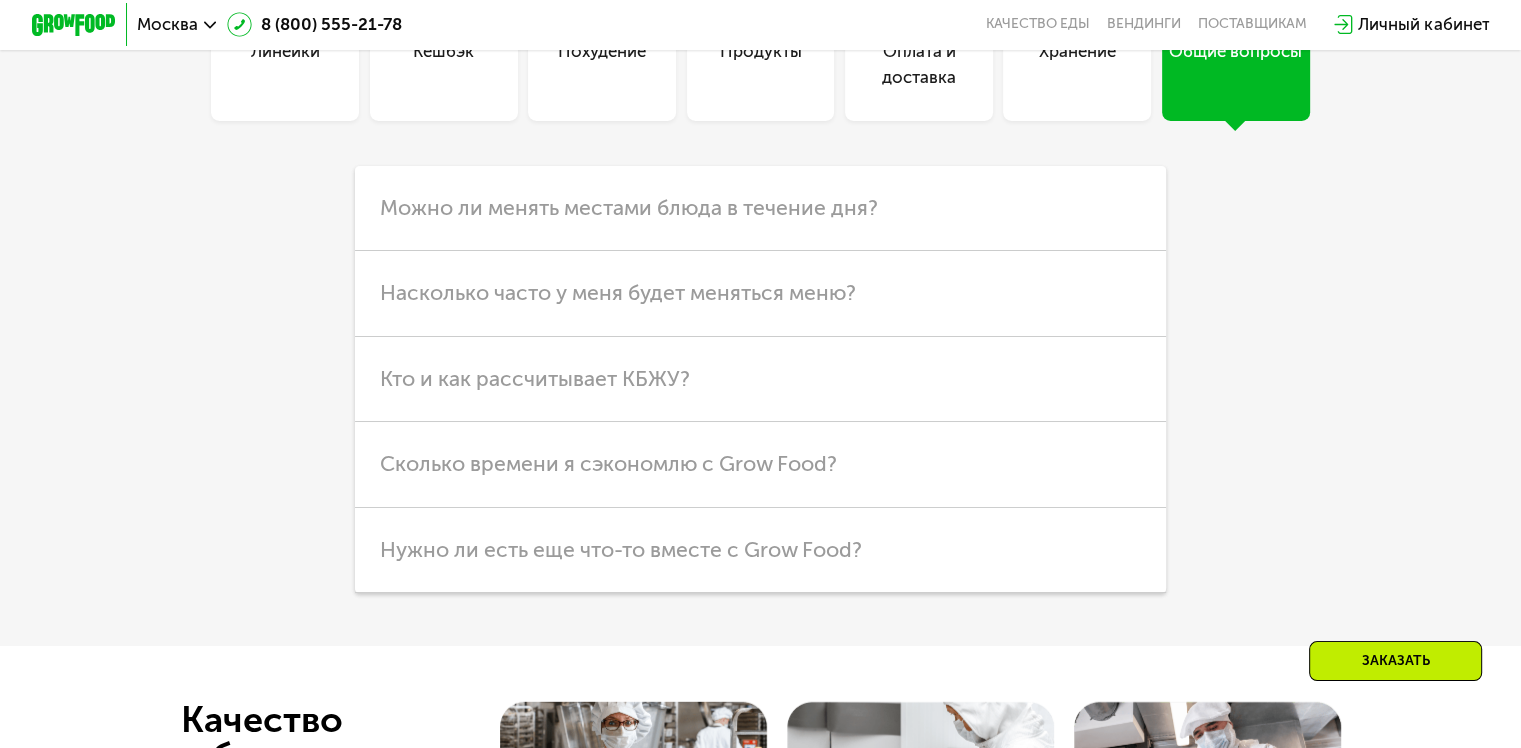 click on "Хранение" at bounding box center [1077, 47] 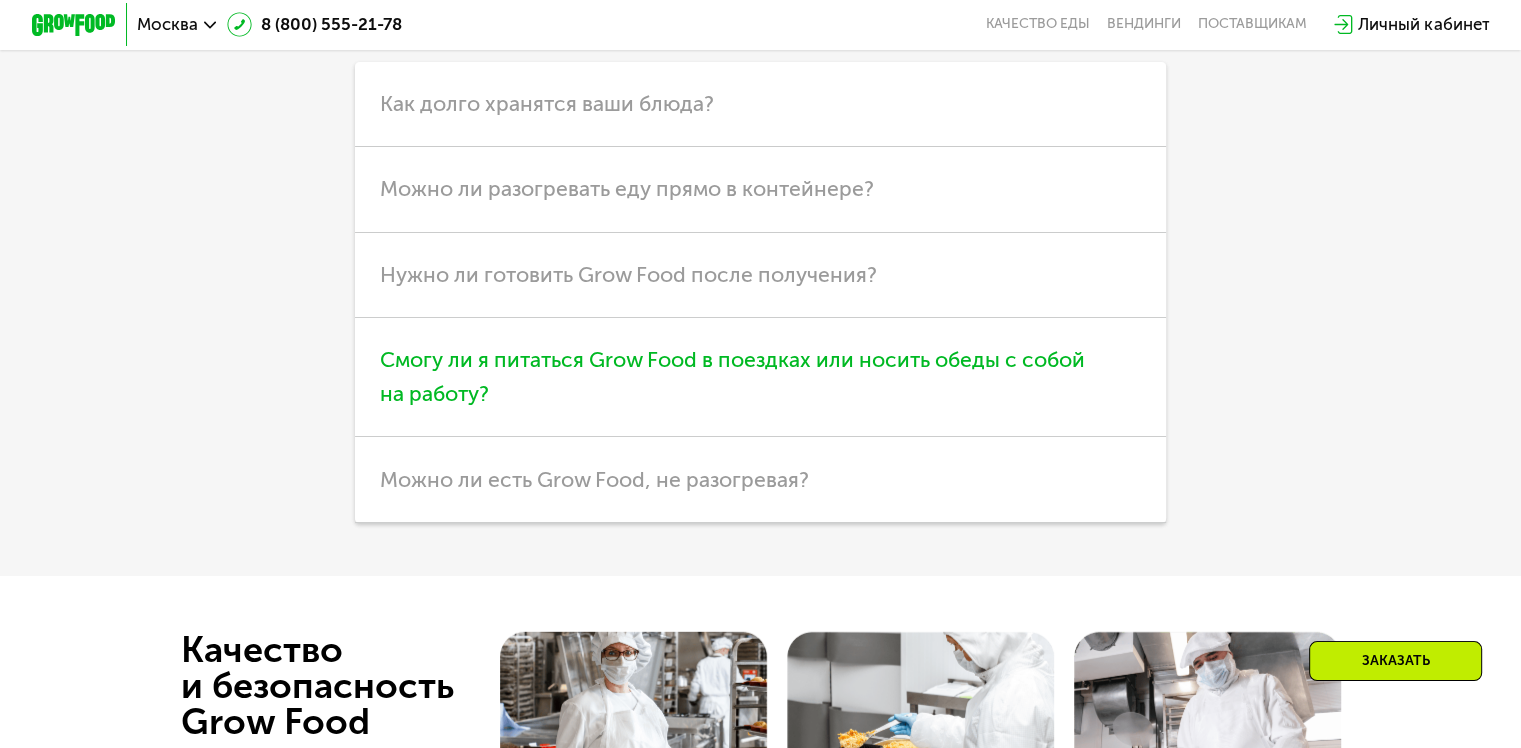 scroll, scrollTop: 5200, scrollLeft: 0, axis: vertical 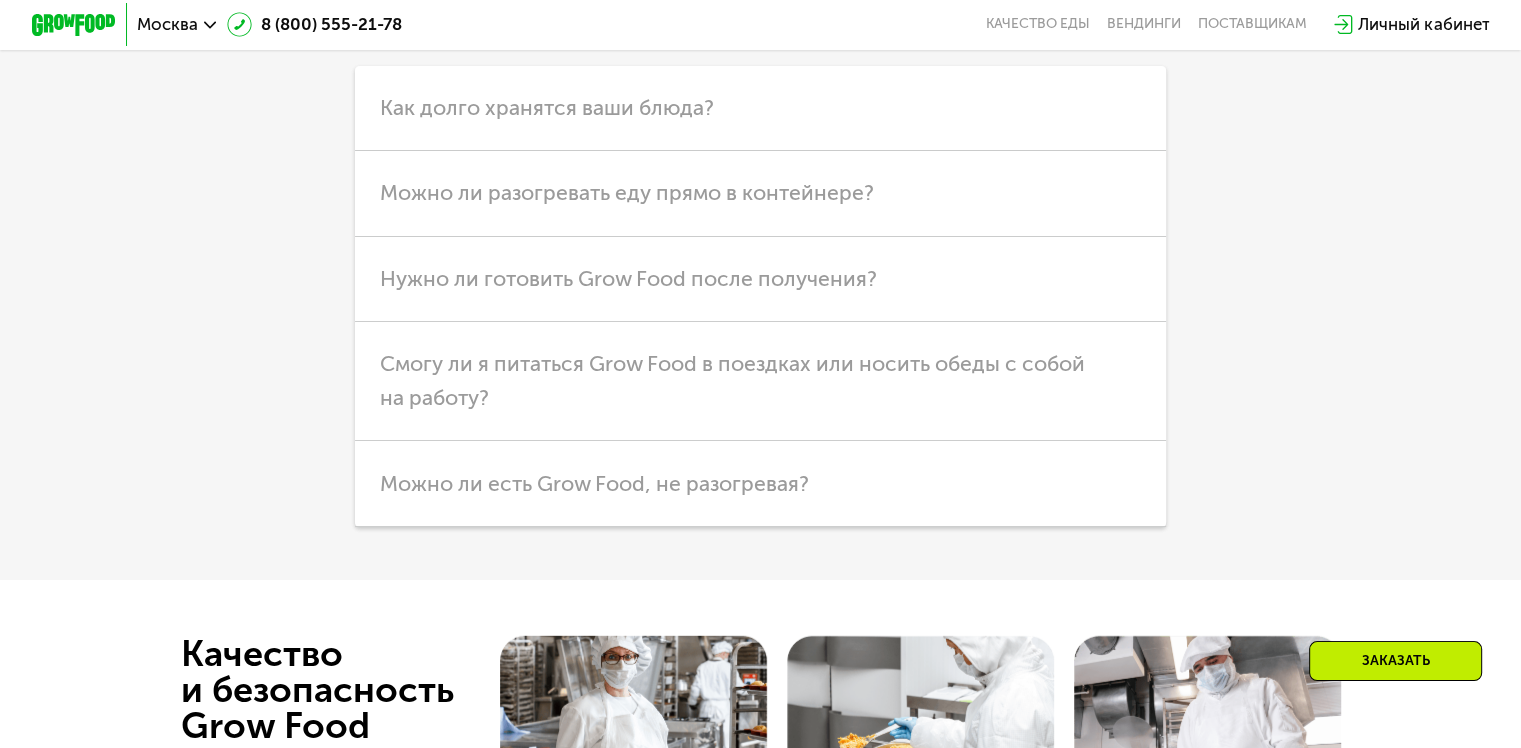 click on "Оплата и доставка" at bounding box center (919, -36) 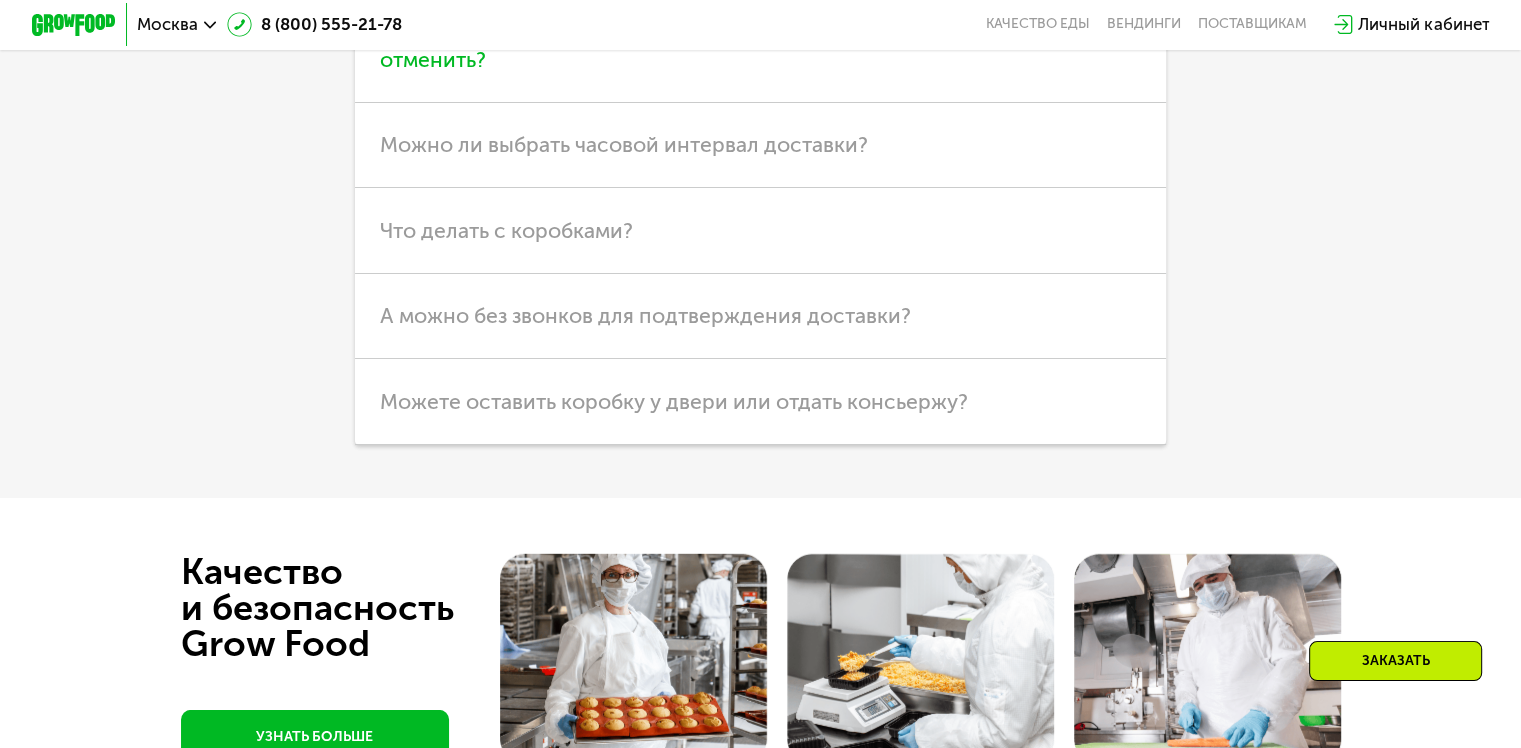 scroll, scrollTop: 5500, scrollLeft: 0, axis: vertical 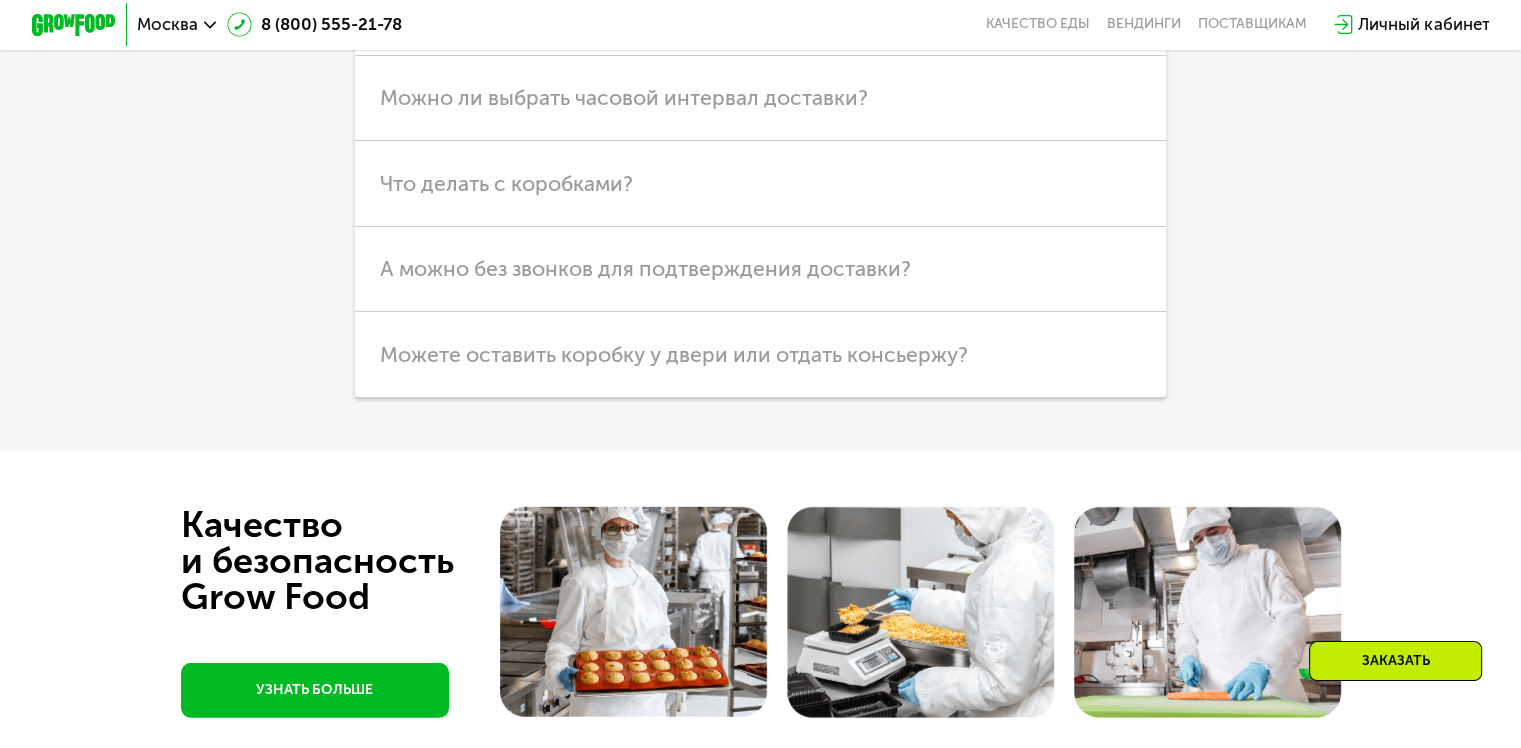 click on "Когда можно изменить время доставки, перенести доставку или отменить?" at bounding box center (760, -4) 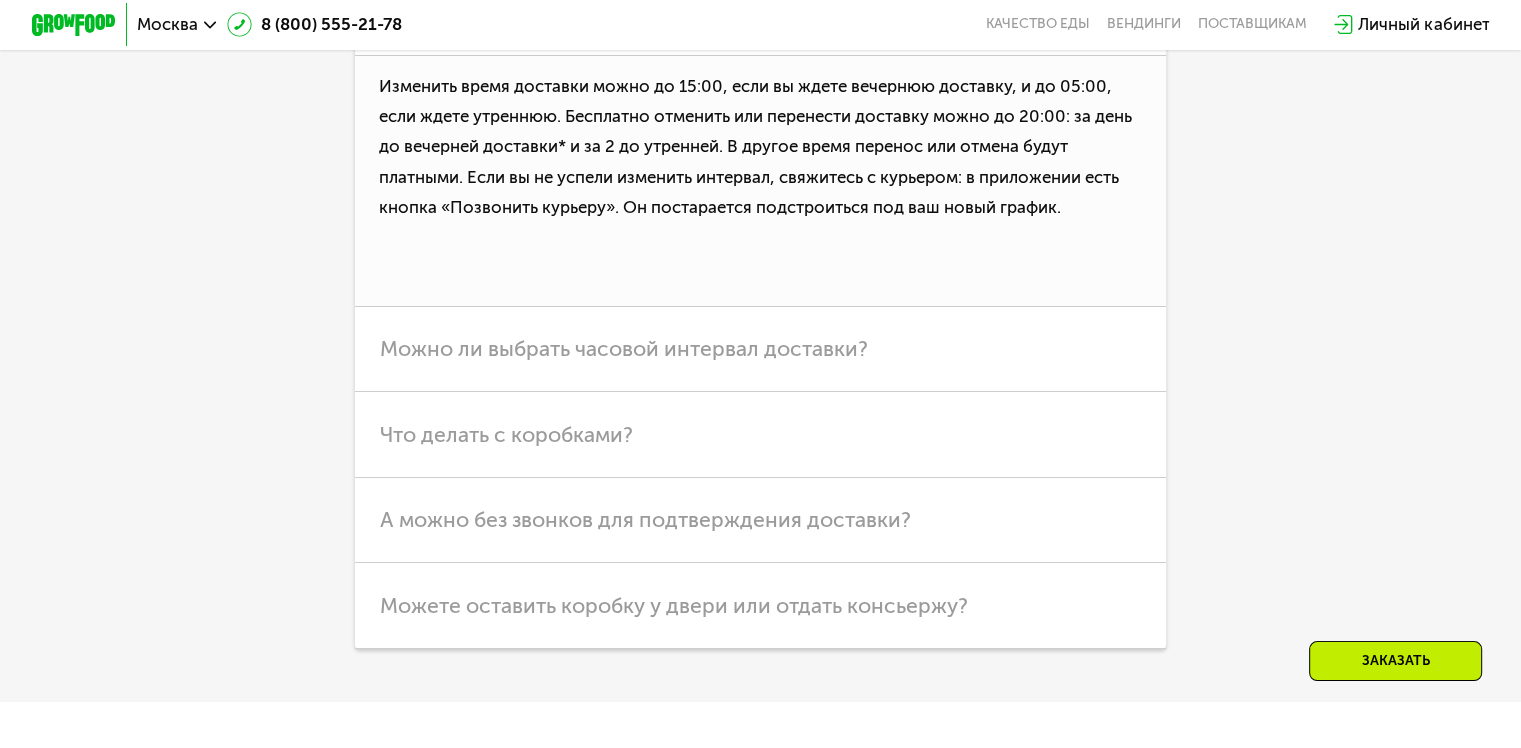 click on "Когда можно изменить время доставки, перенести доставку или отменить?" at bounding box center (709, -5) 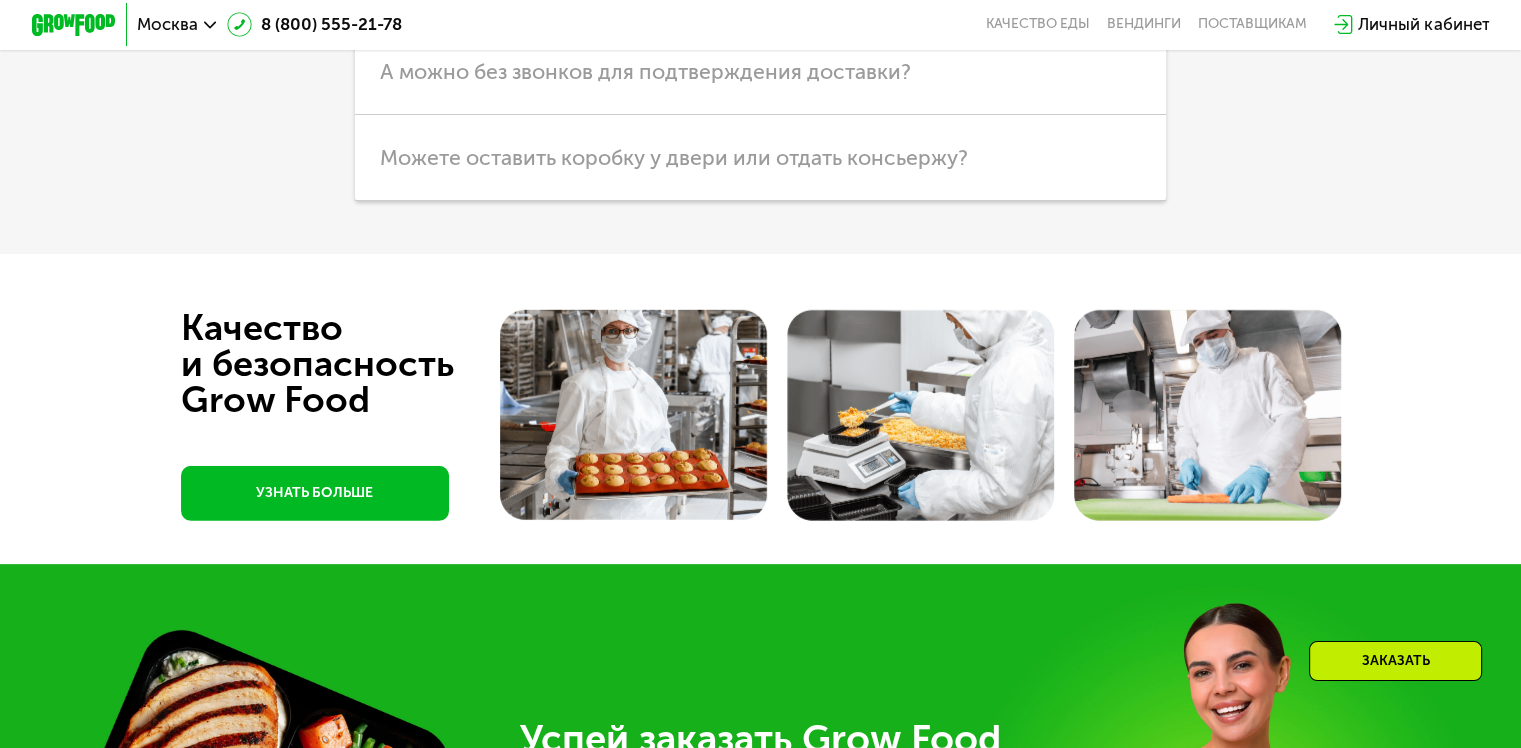 scroll, scrollTop: 5700, scrollLeft: 0, axis: vertical 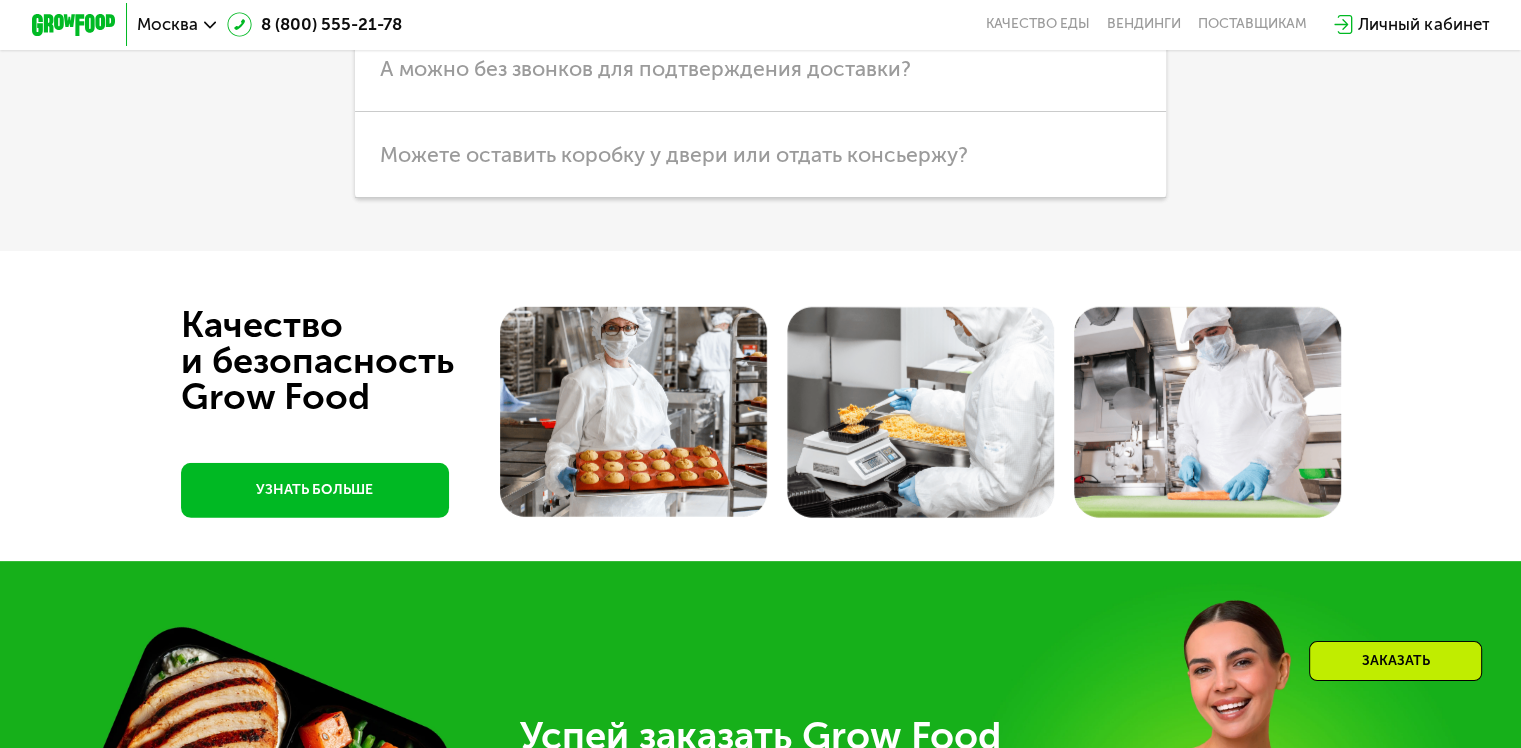 click on "Заказать" at bounding box center (1395, 661) 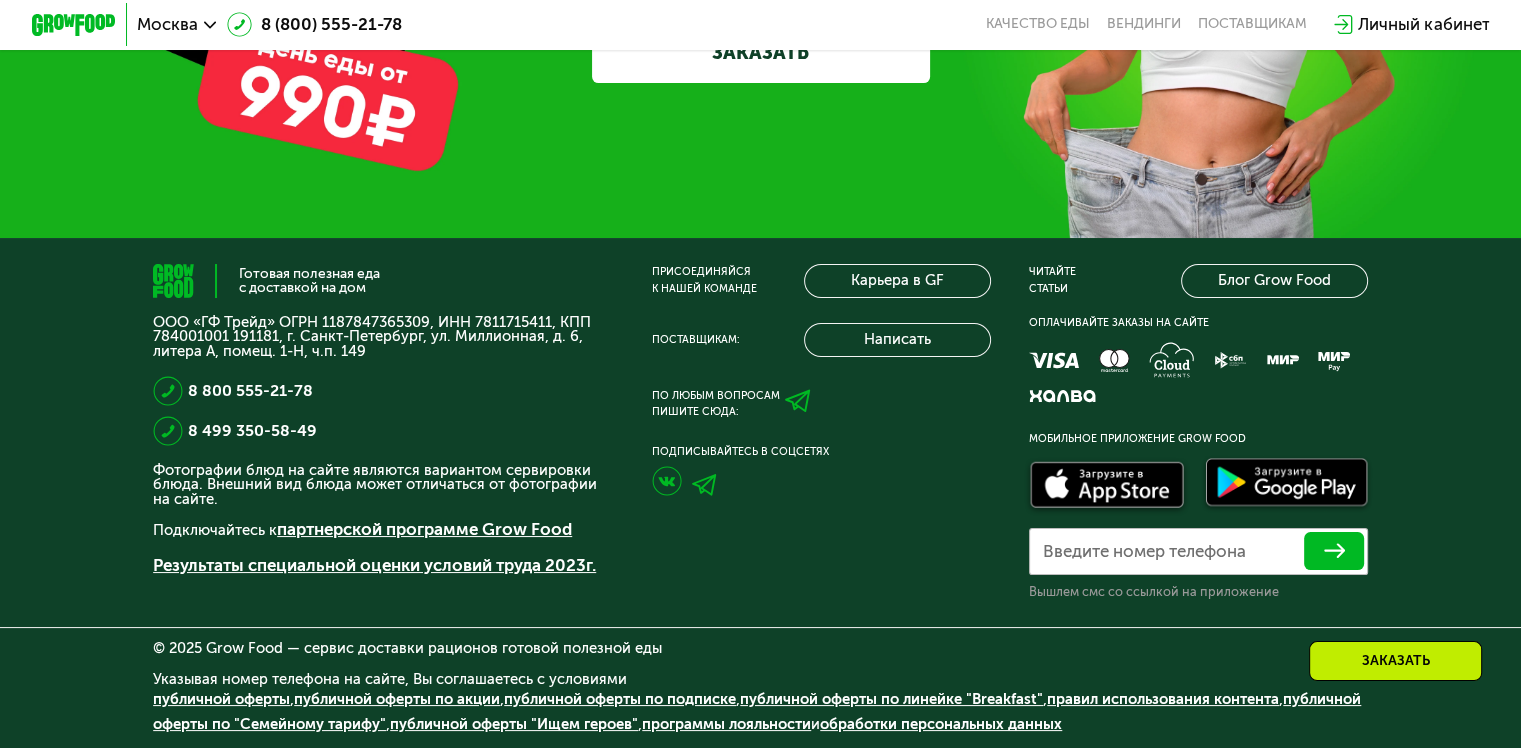 scroll, scrollTop: 6772, scrollLeft: 0, axis: vertical 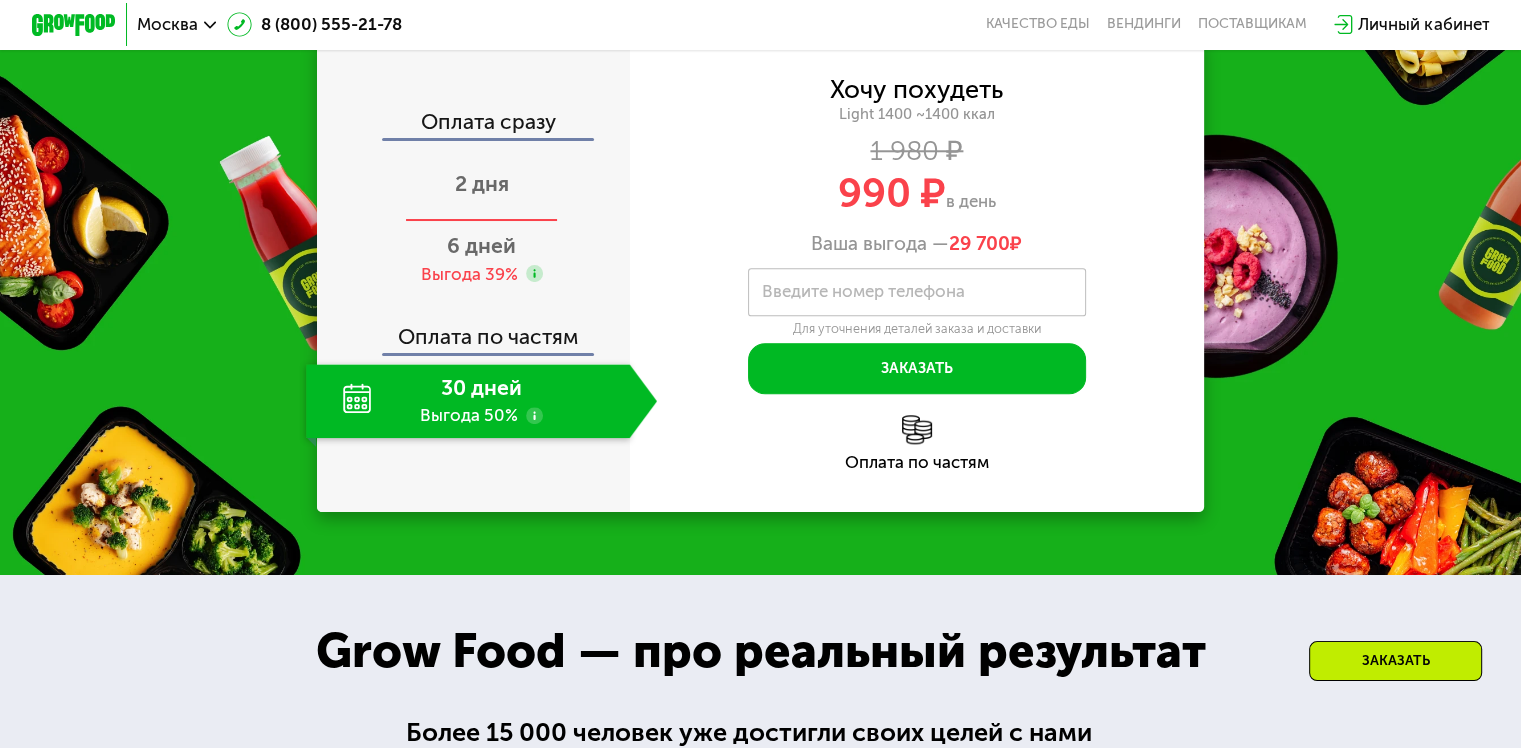 click on "2 дня" at bounding box center [482, 183] 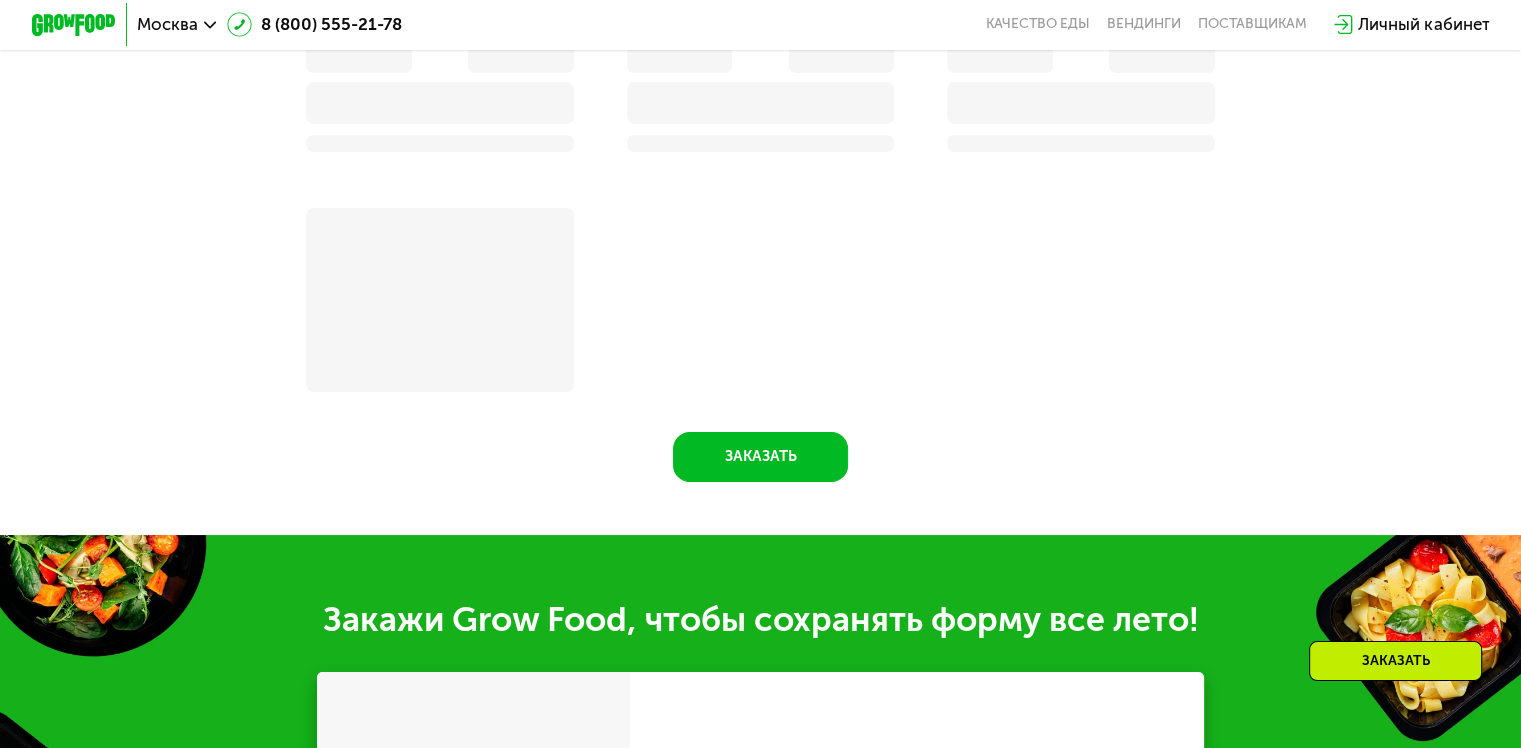 scroll, scrollTop: 2460, scrollLeft: 0, axis: vertical 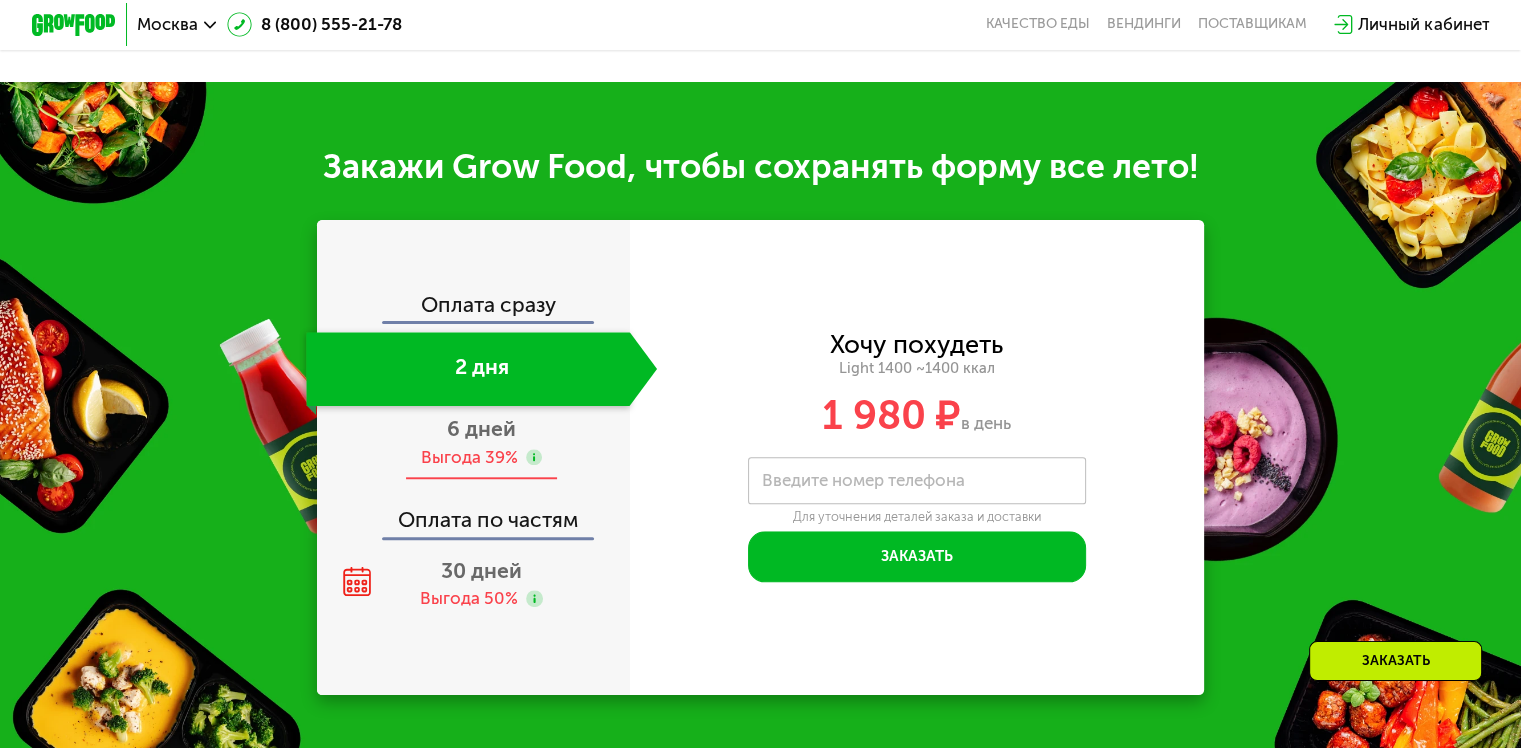 click on "Выгода 39%" at bounding box center (468, 457) 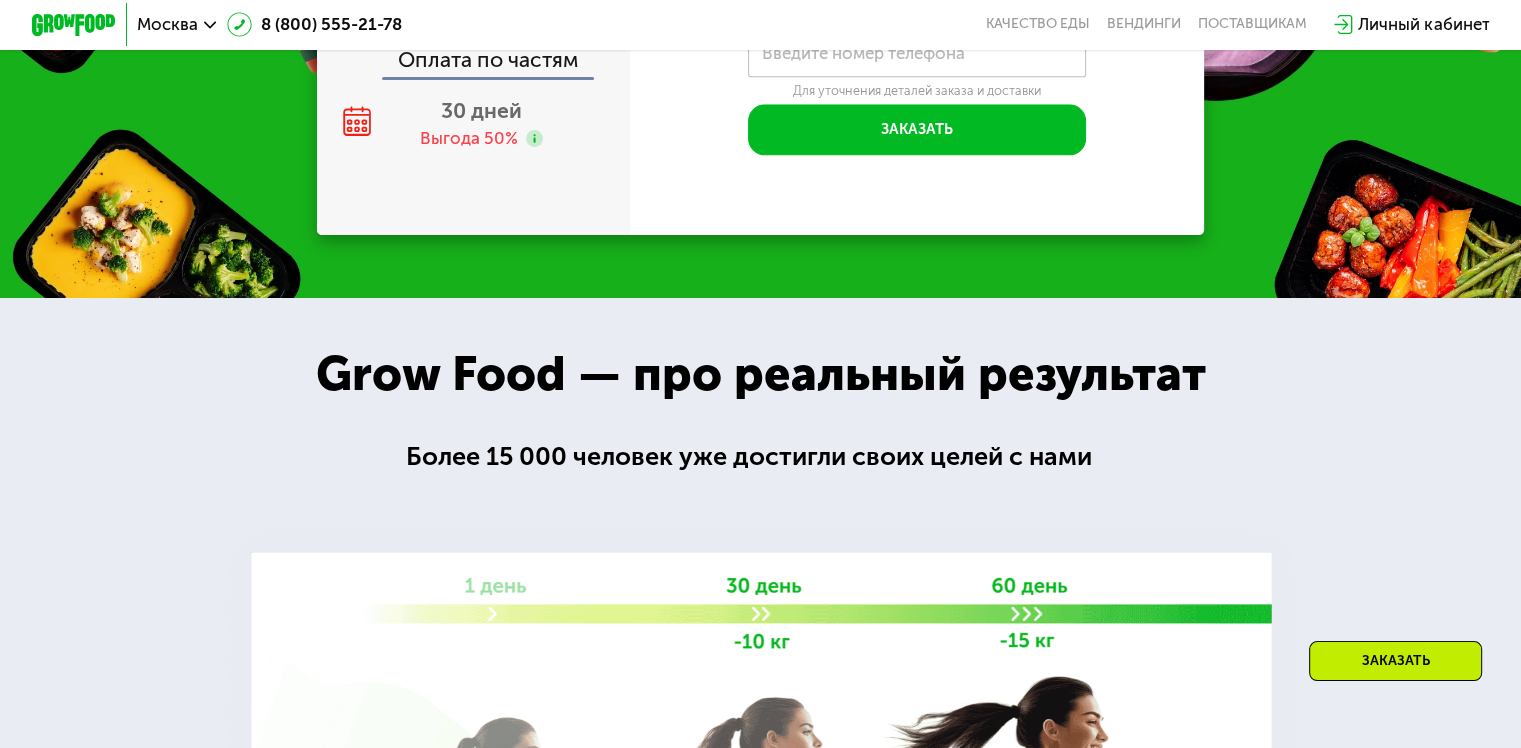 scroll, scrollTop: 2000, scrollLeft: 0, axis: vertical 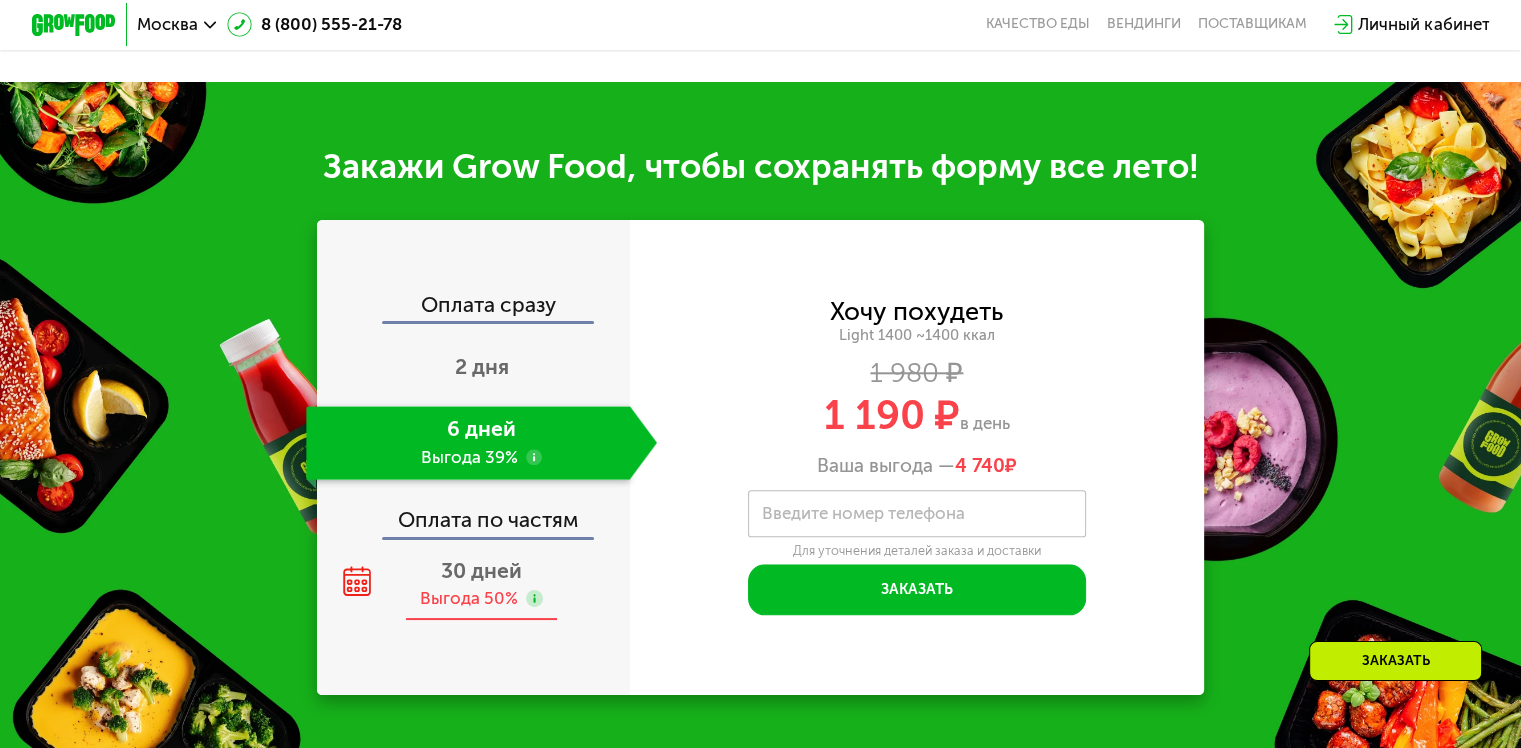 click on "30 дней" at bounding box center (481, 570) 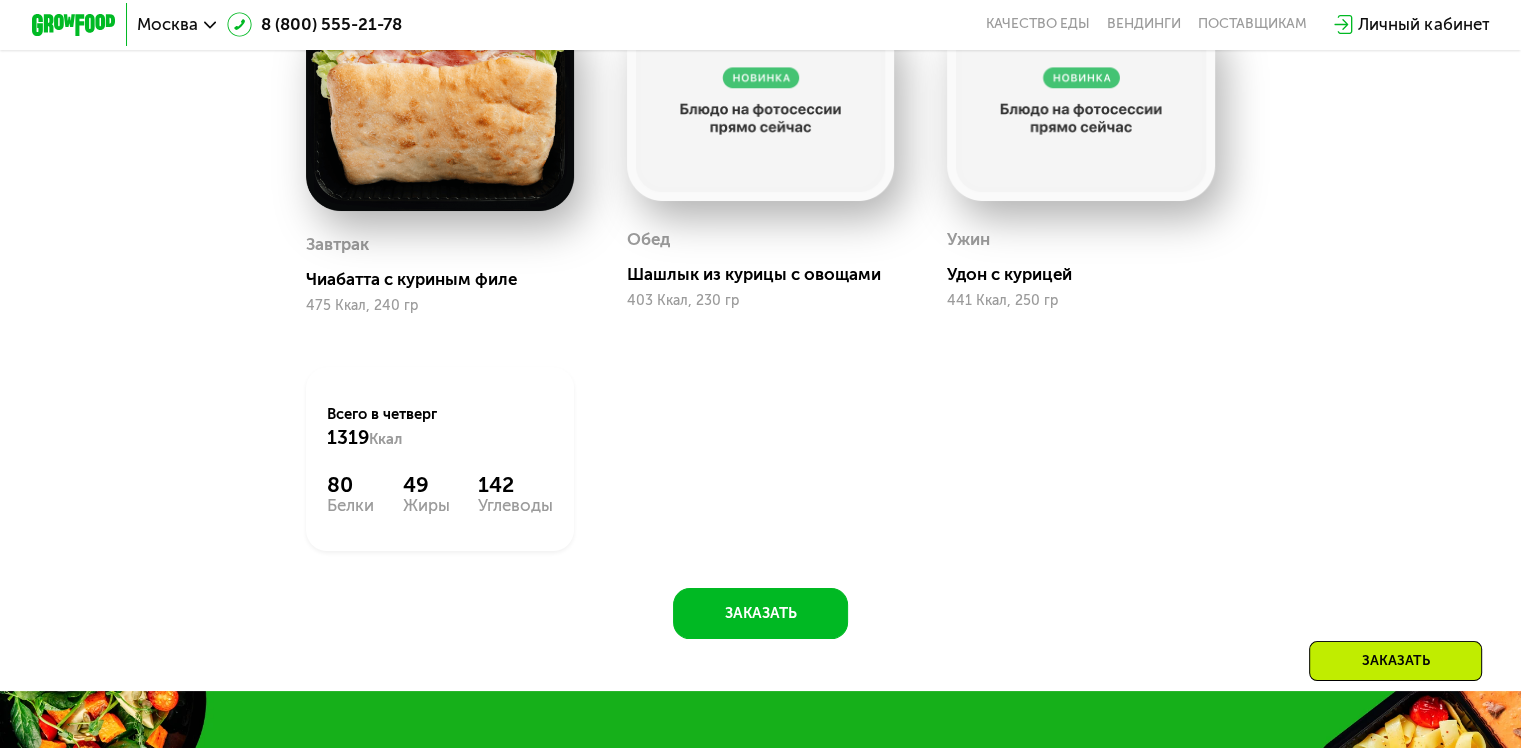 scroll, scrollTop: 1872, scrollLeft: 0, axis: vertical 